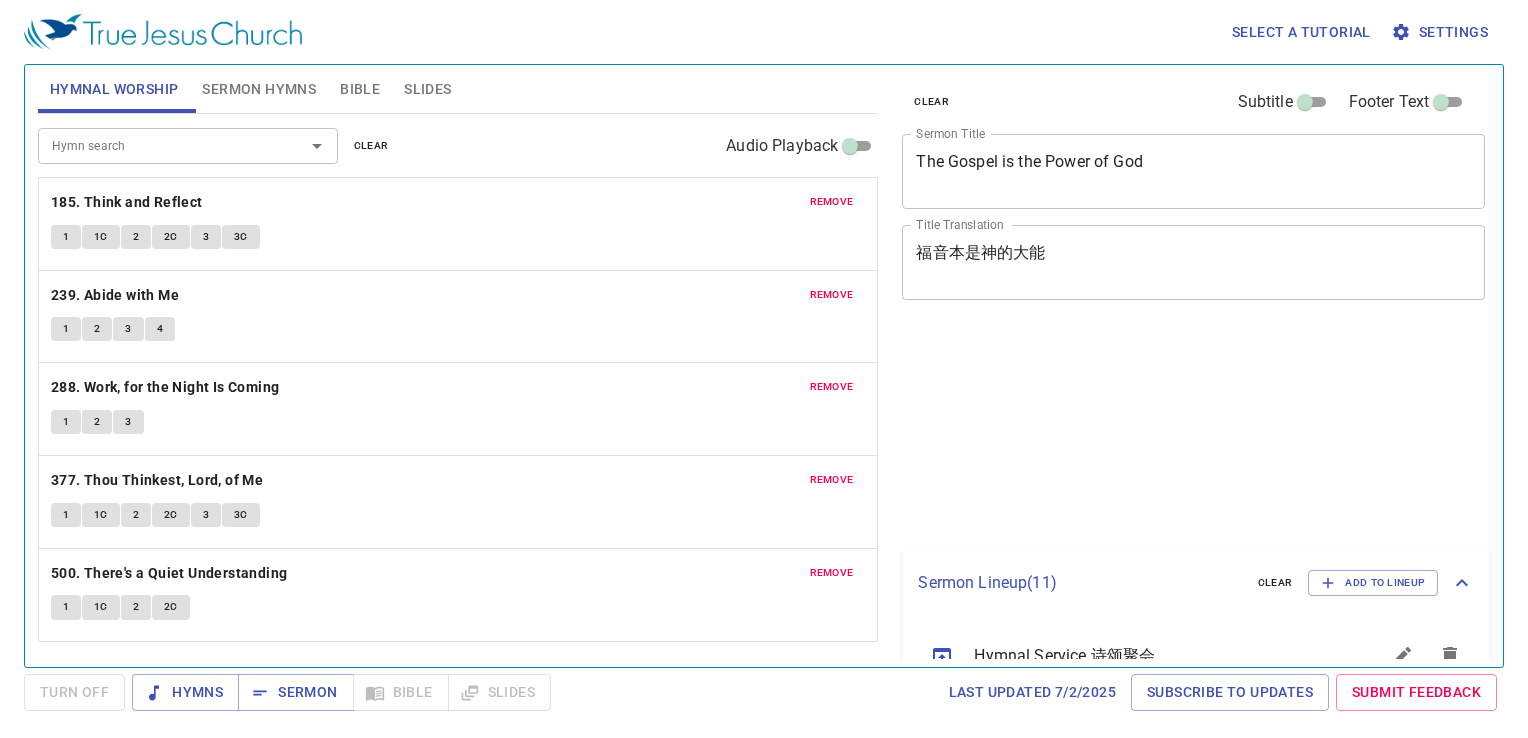 scroll, scrollTop: 0, scrollLeft: 0, axis: both 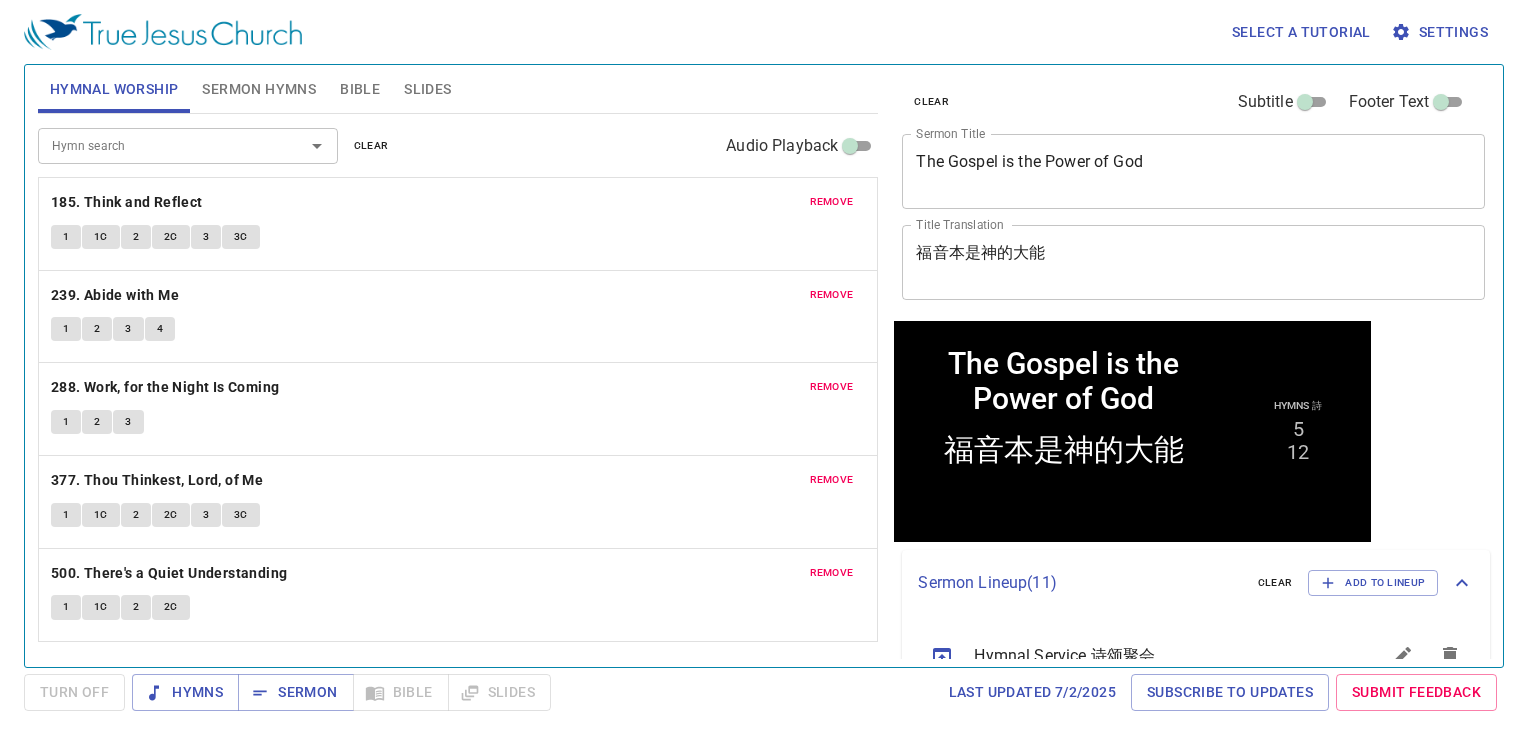 click on "Hymn search Hymn search   clear Audio Playback" at bounding box center (458, 146) 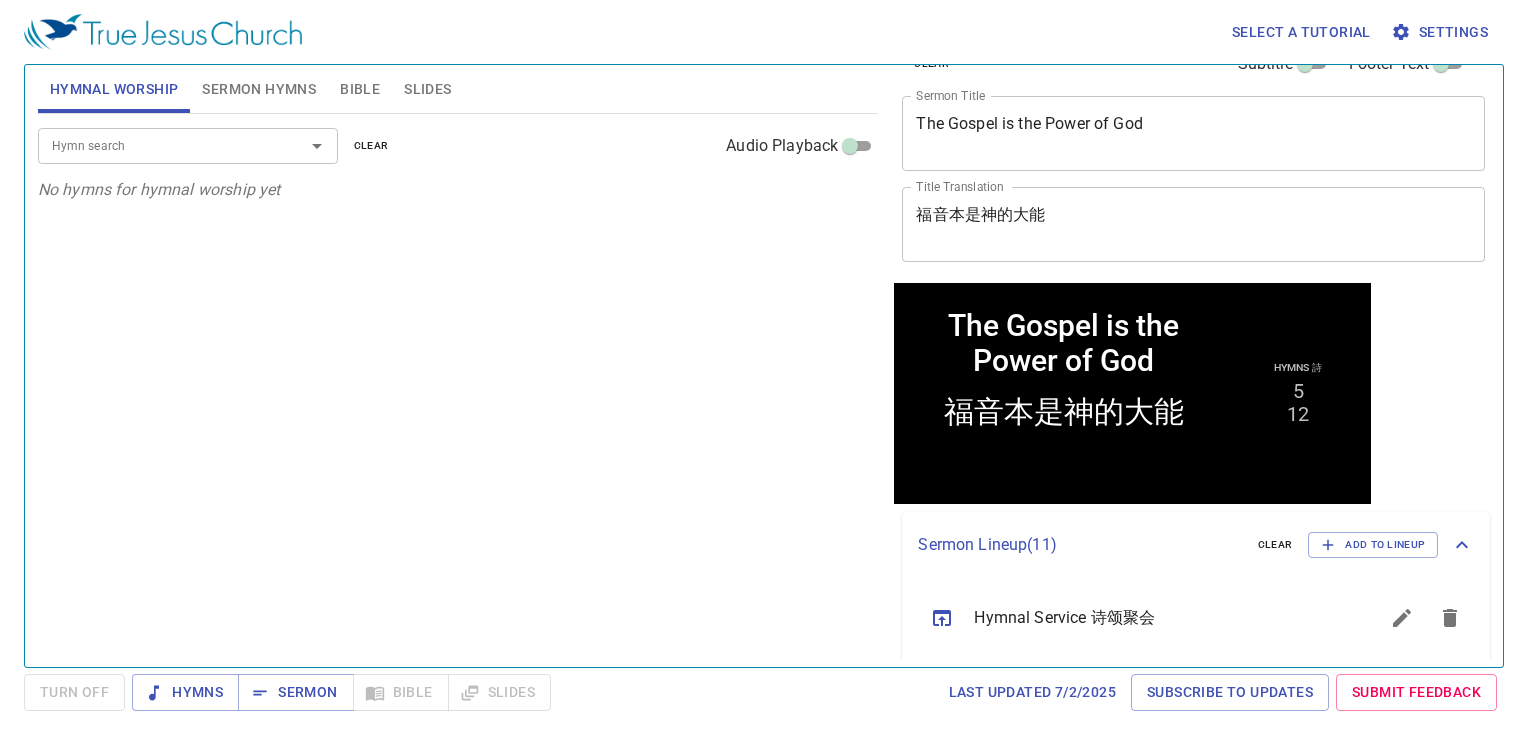 scroll, scrollTop: 300, scrollLeft: 0, axis: vertical 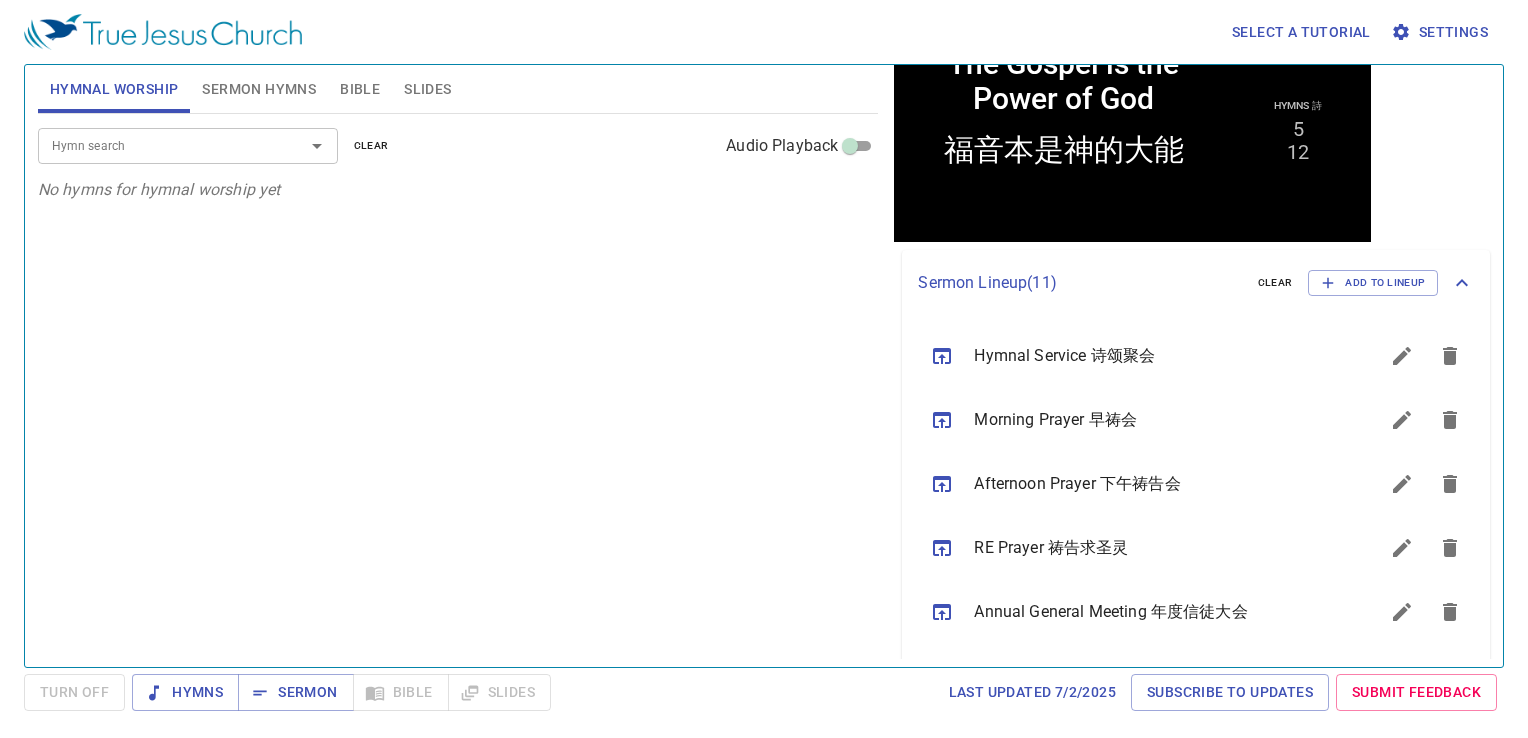 click on "Hymnal Service 诗颂聚会" at bounding box center [1152, 356] 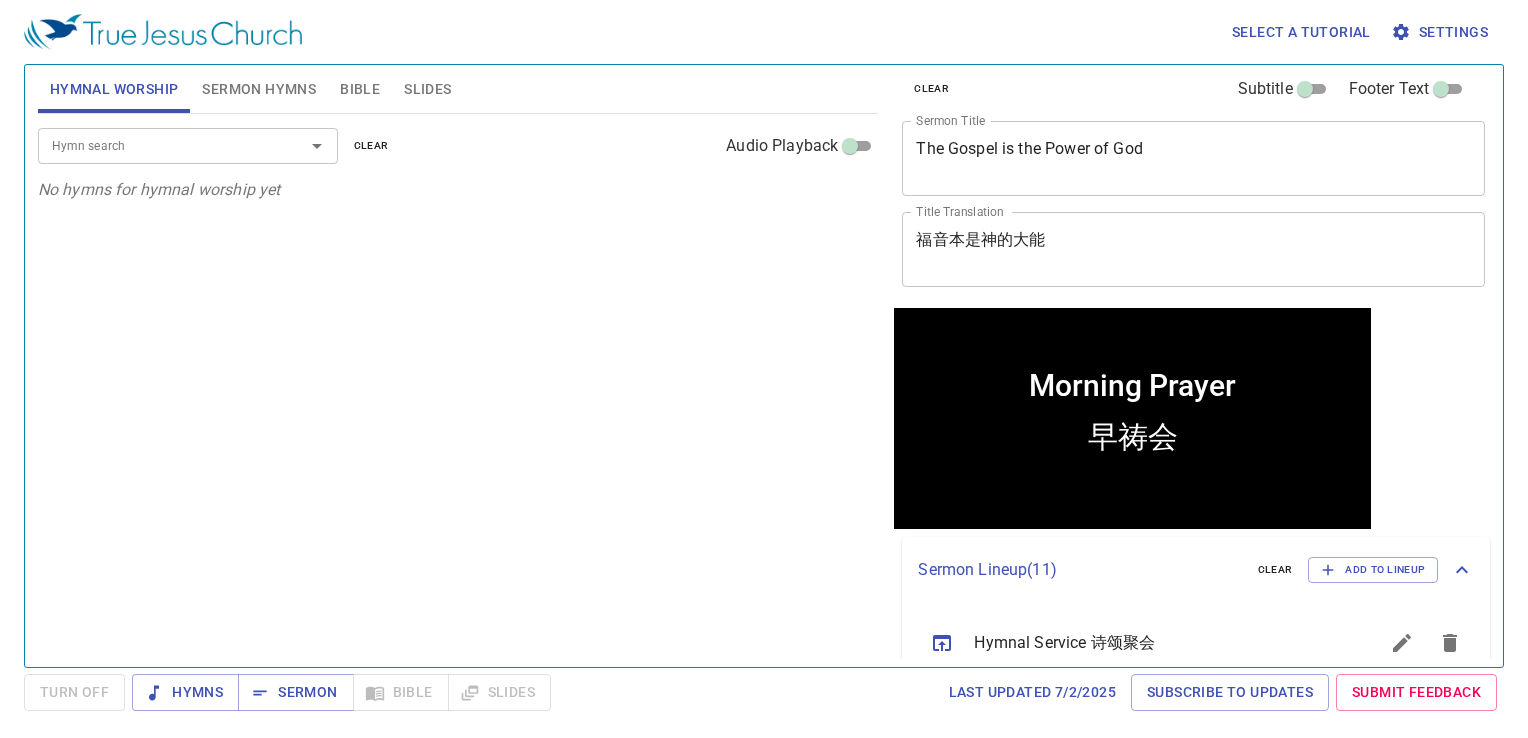 scroll, scrollTop: 0, scrollLeft: 0, axis: both 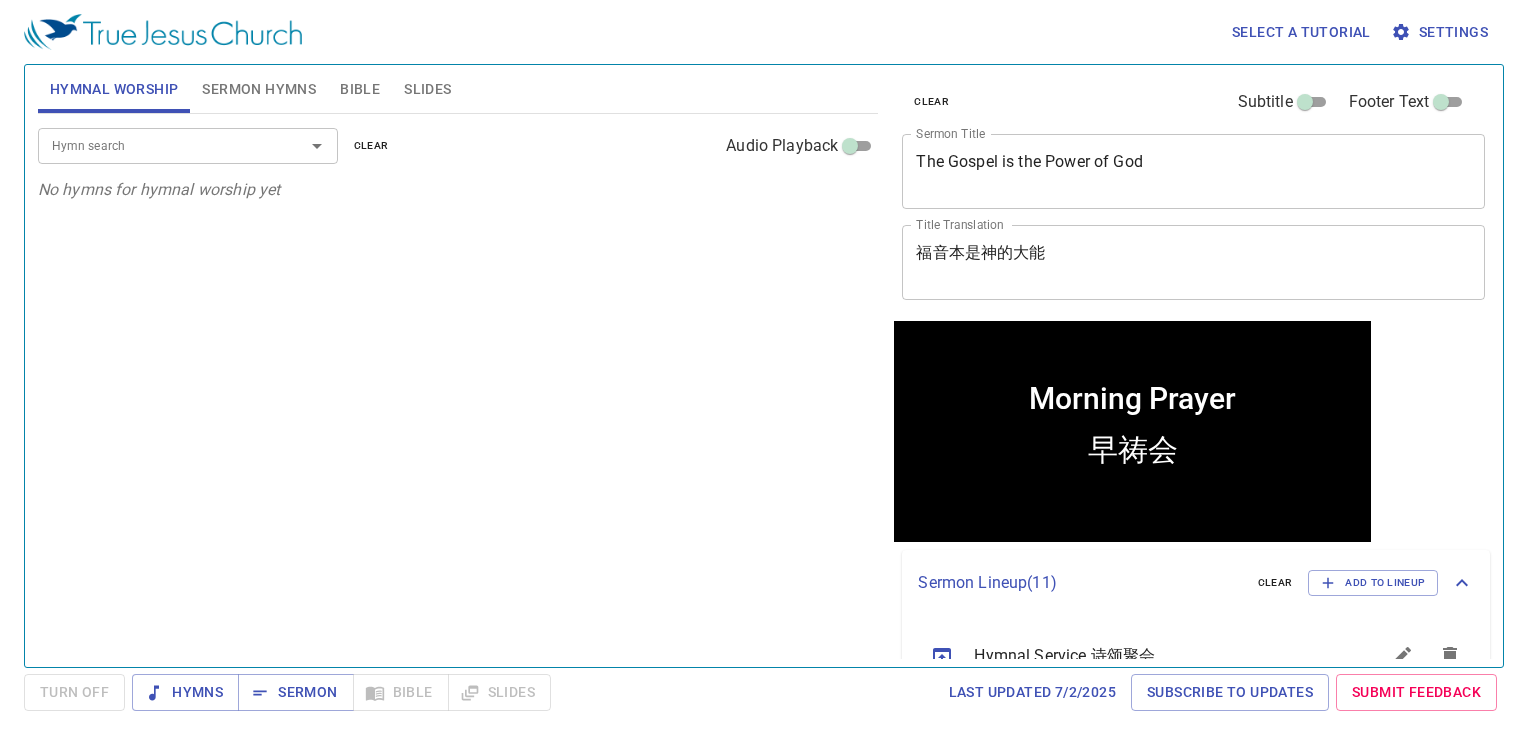 click on "Sermon Hymns" at bounding box center (259, 89) 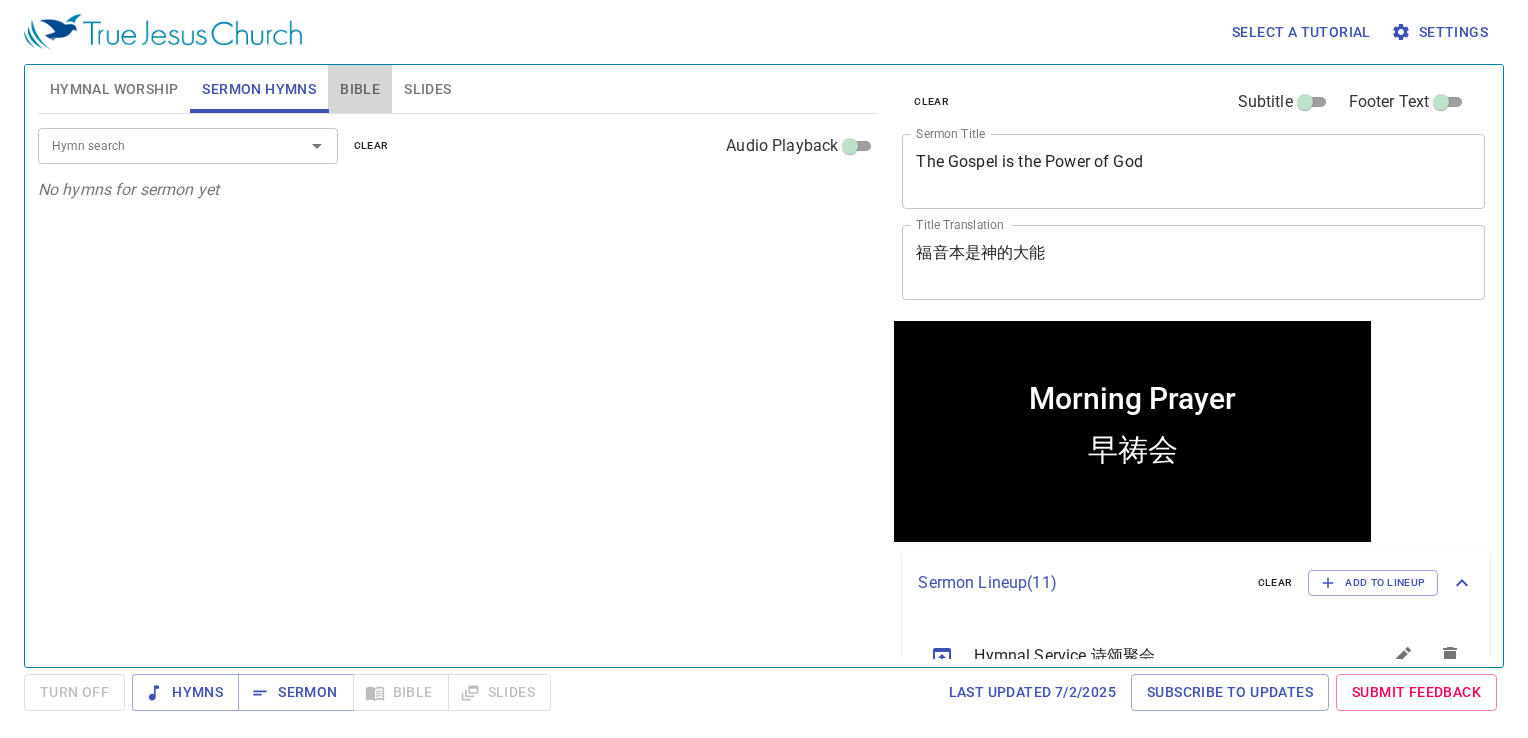 click on "Bible" at bounding box center [360, 89] 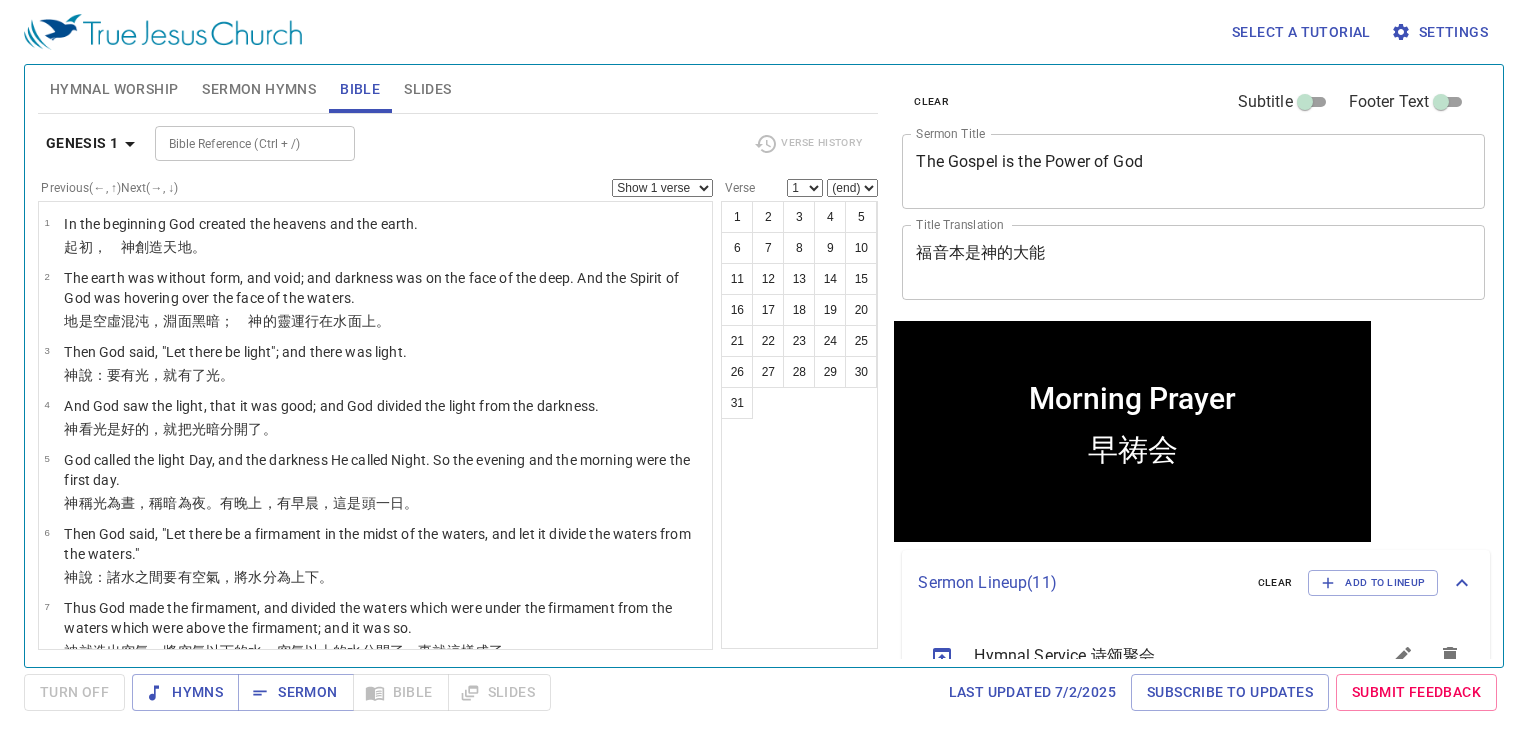 click on "Slides" at bounding box center [427, 89] 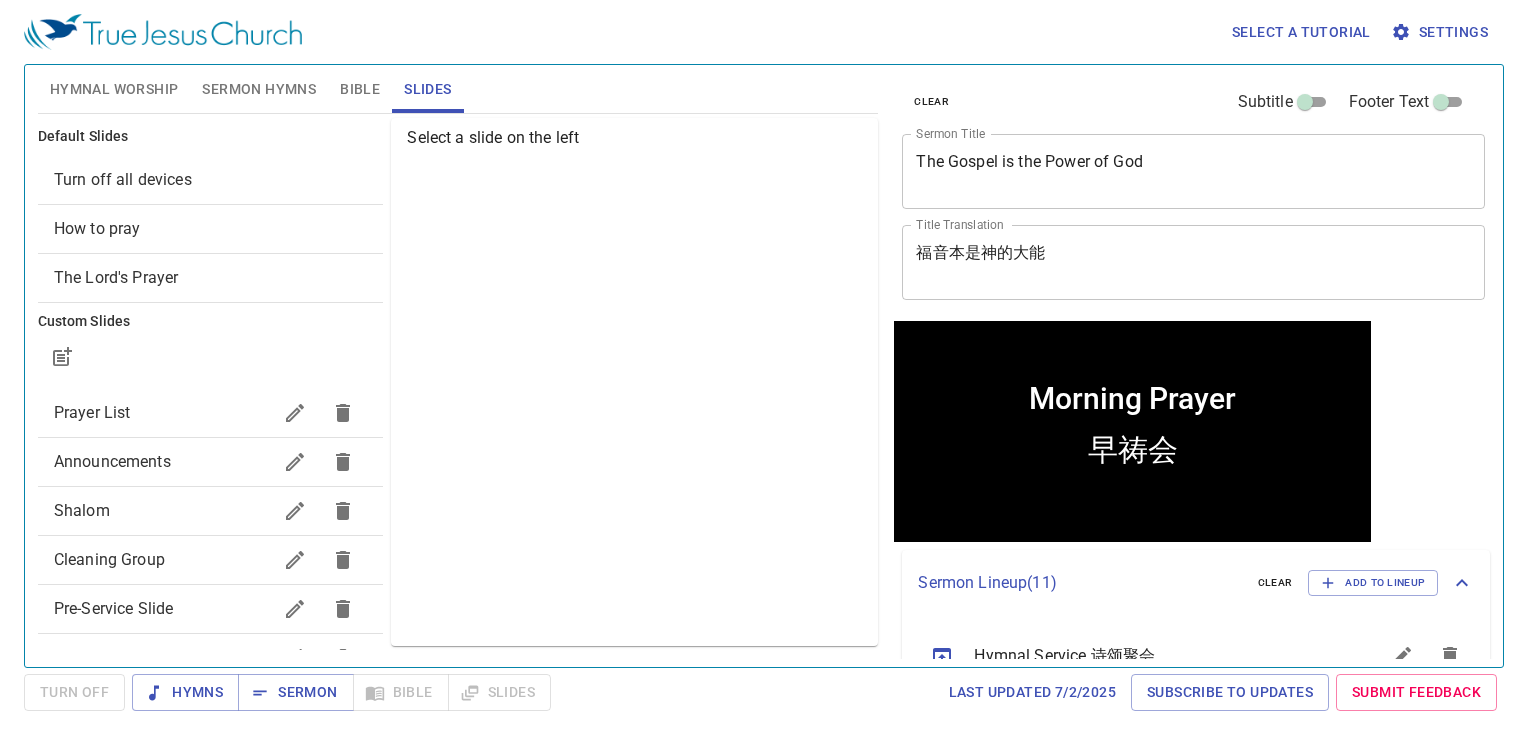 click on "Hymnal Worship" at bounding box center [114, 89] 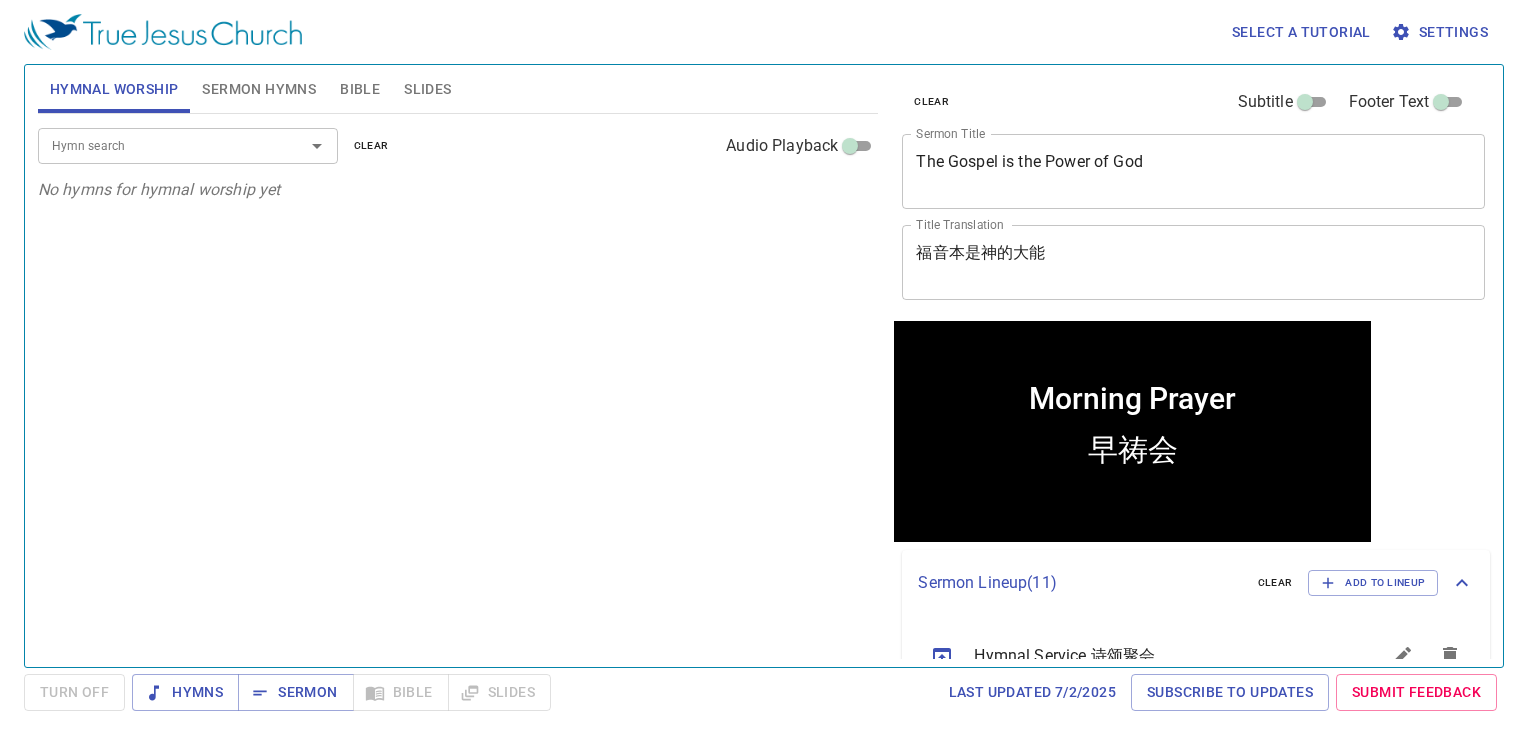 click on "Sermon Hymns" at bounding box center [259, 89] 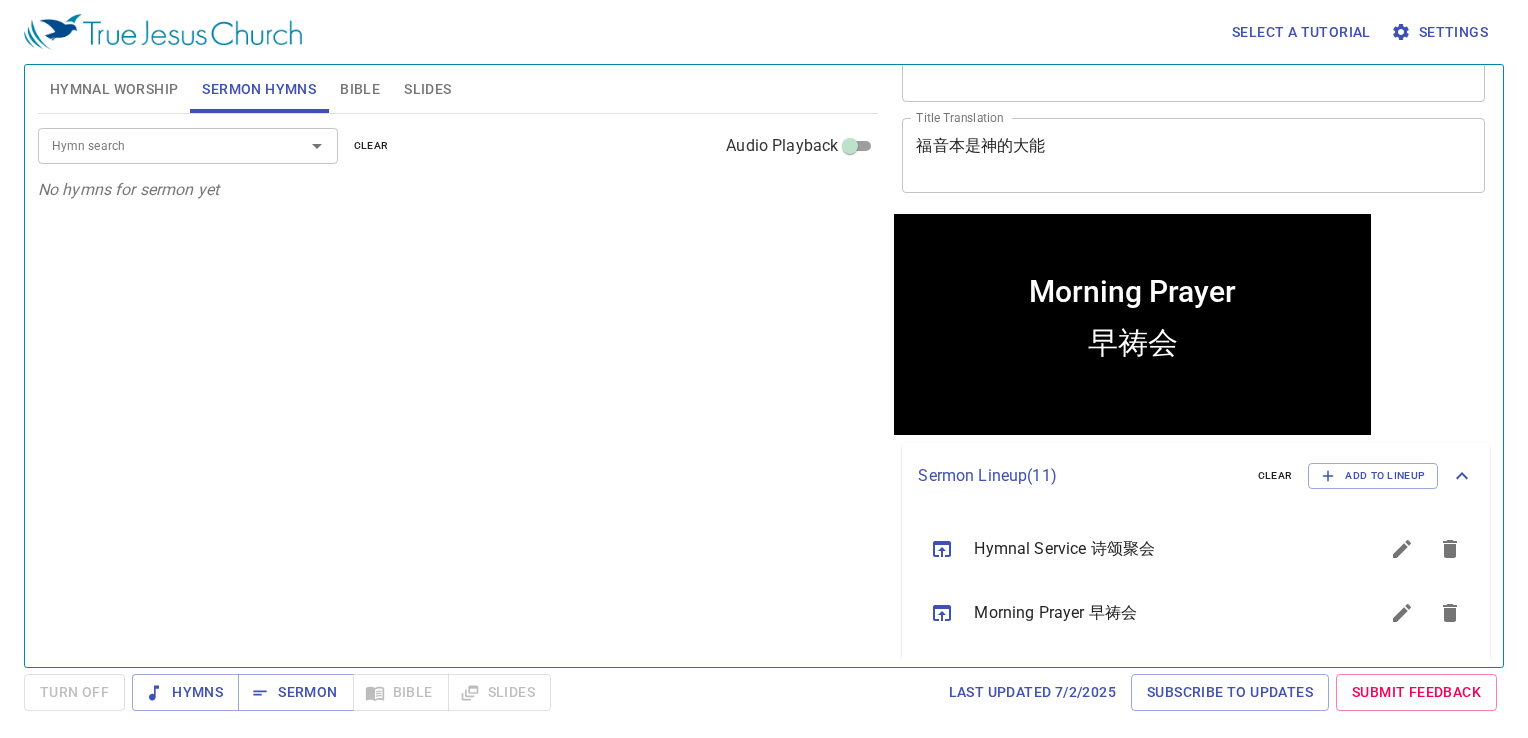 scroll, scrollTop: 100, scrollLeft: 0, axis: vertical 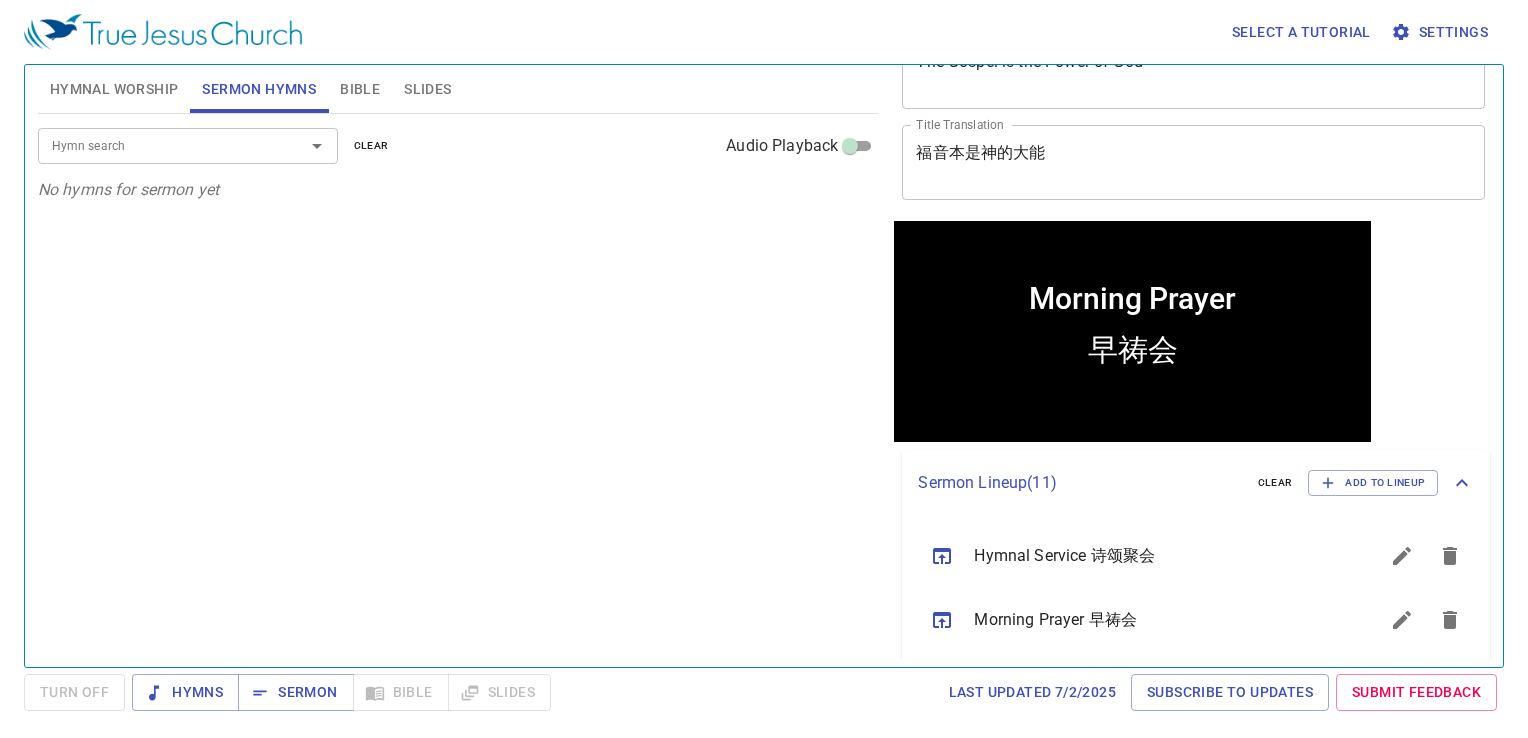 click at bounding box center [942, 556] 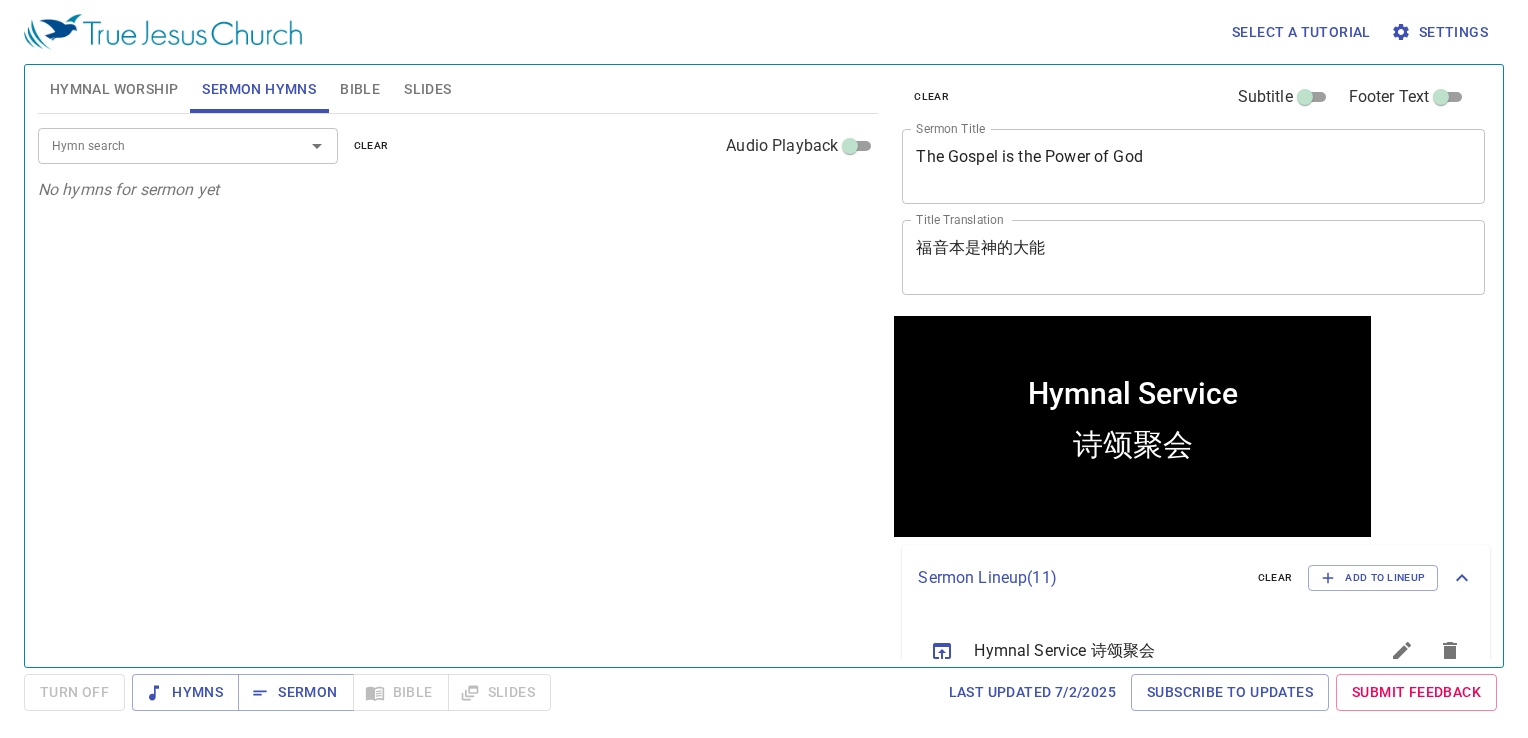 scroll, scrollTop: 0, scrollLeft: 0, axis: both 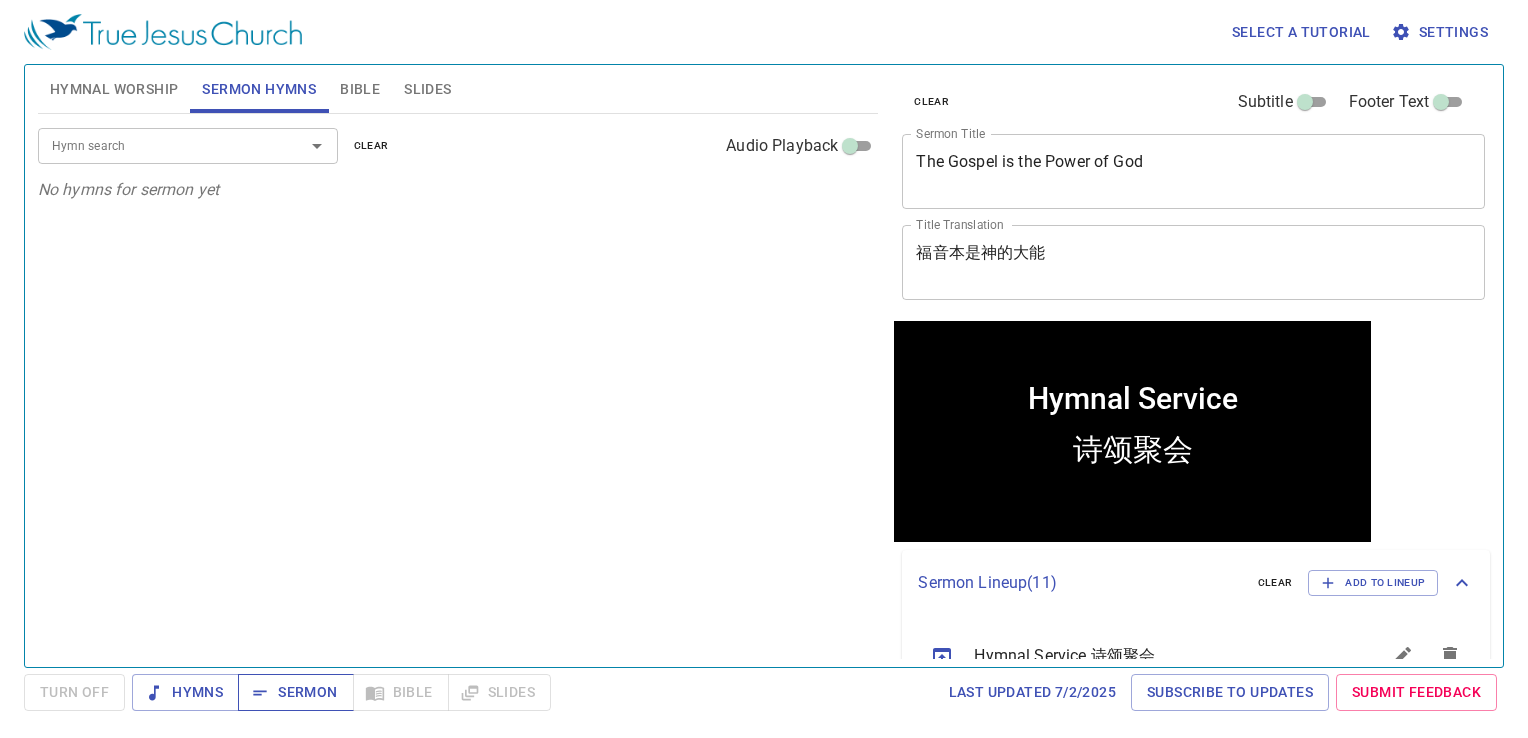 click on "Sermon" at bounding box center [295, 692] 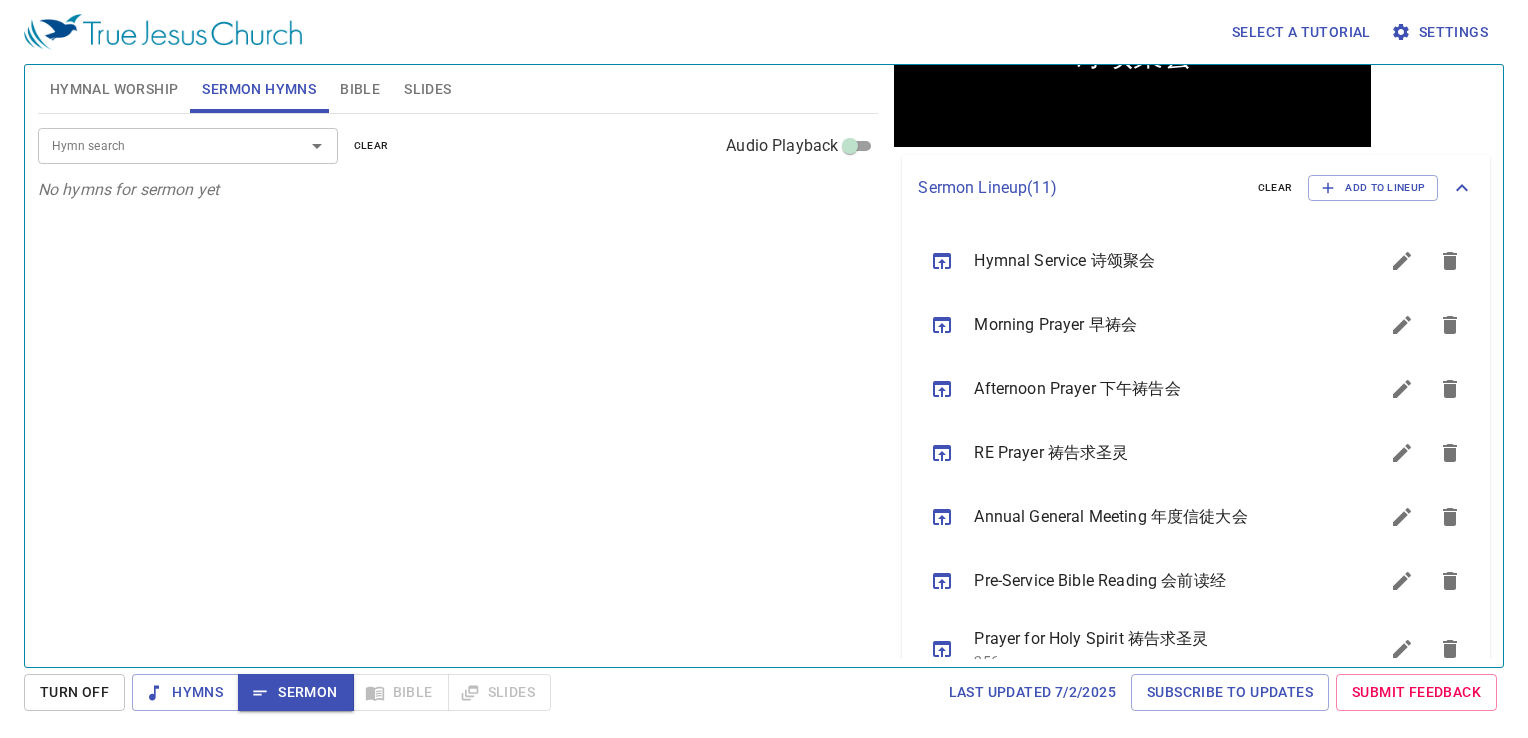 scroll, scrollTop: 400, scrollLeft: 0, axis: vertical 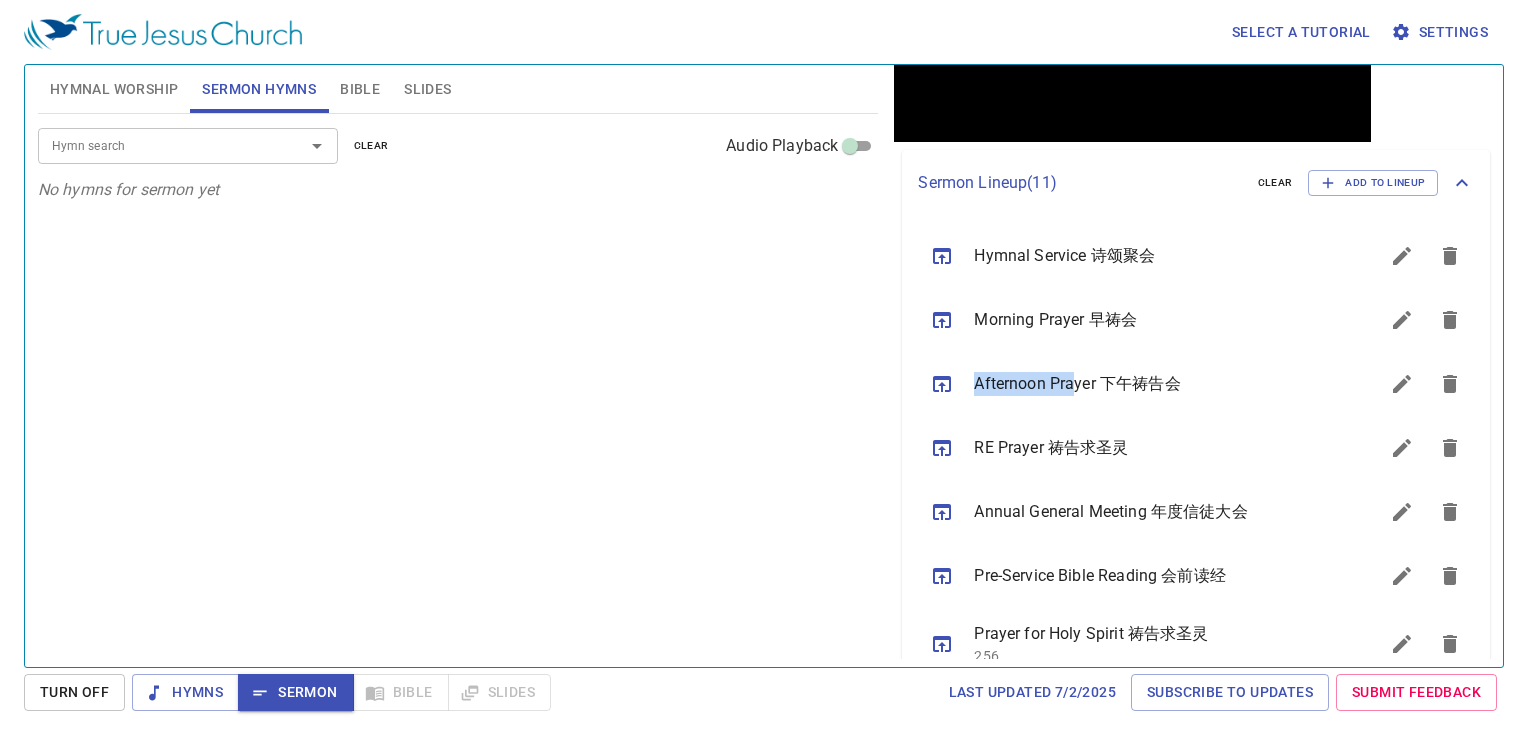 drag, startPoint x: 1083, startPoint y: 348, endPoint x: 1071, endPoint y: 348, distance: 12 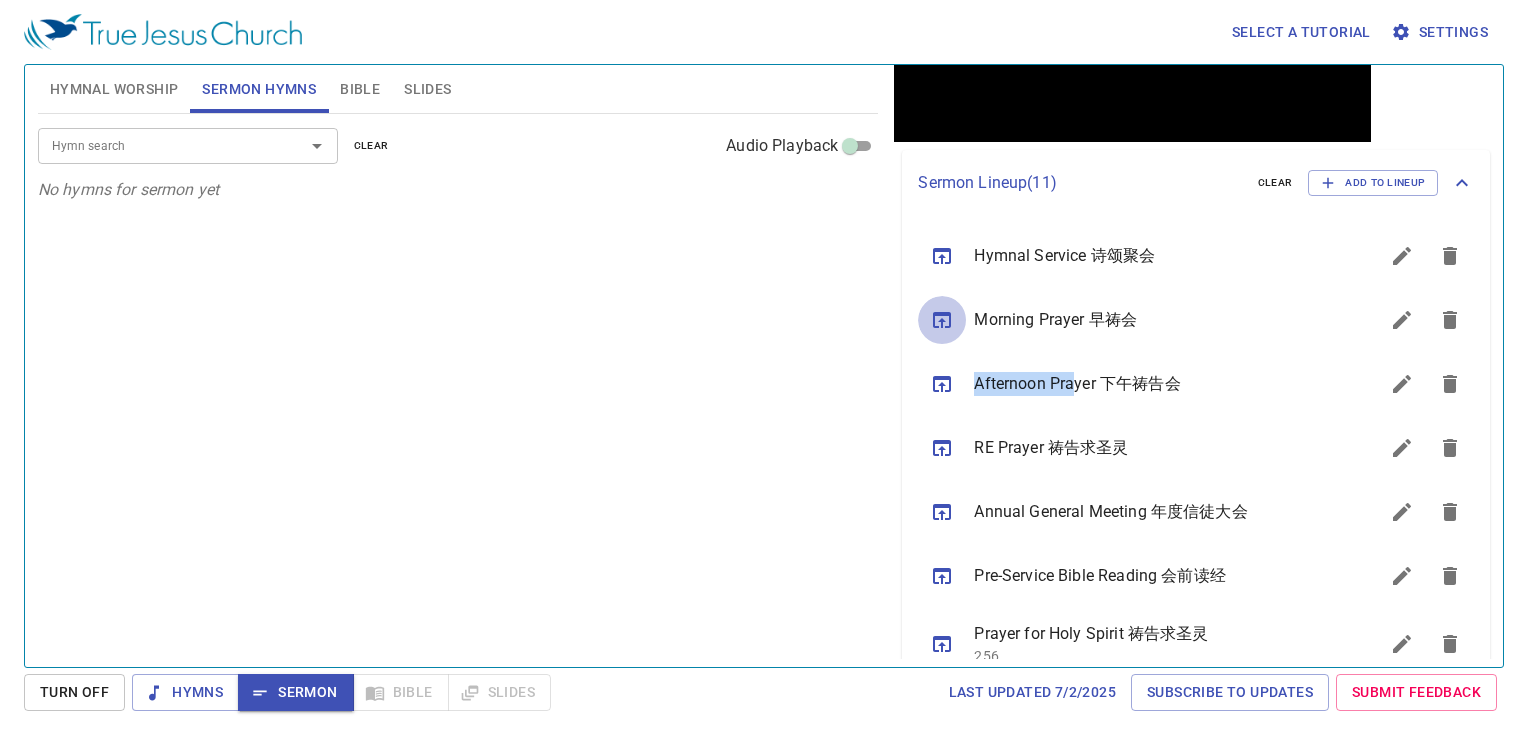 click at bounding box center (942, 320) 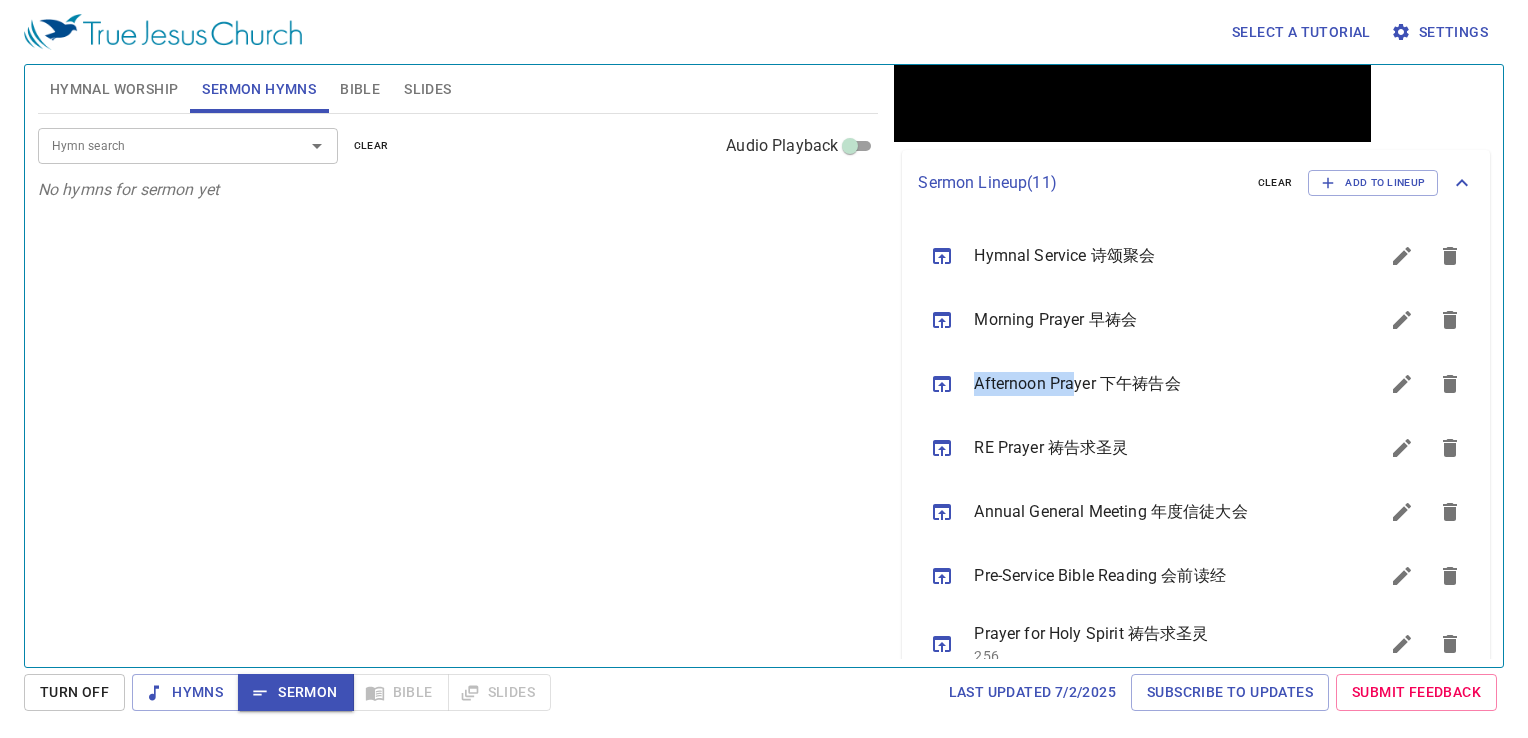 scroll, scrollTop: 0, scrollLeft: 0, axis: both 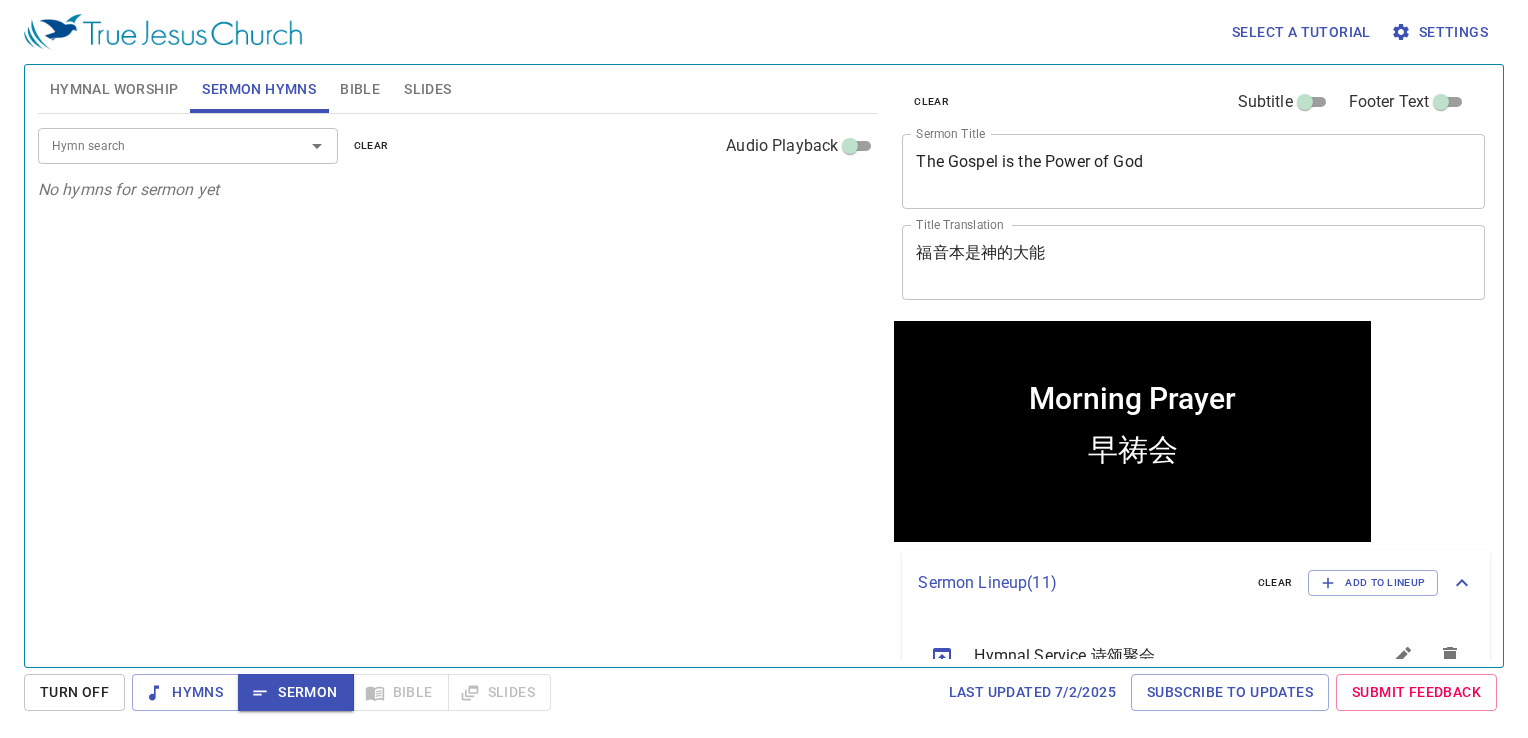 click on "Hymn search Hymn search   clear Audio Playback No hymns for sermon yet" at bounding box center (458, 382) 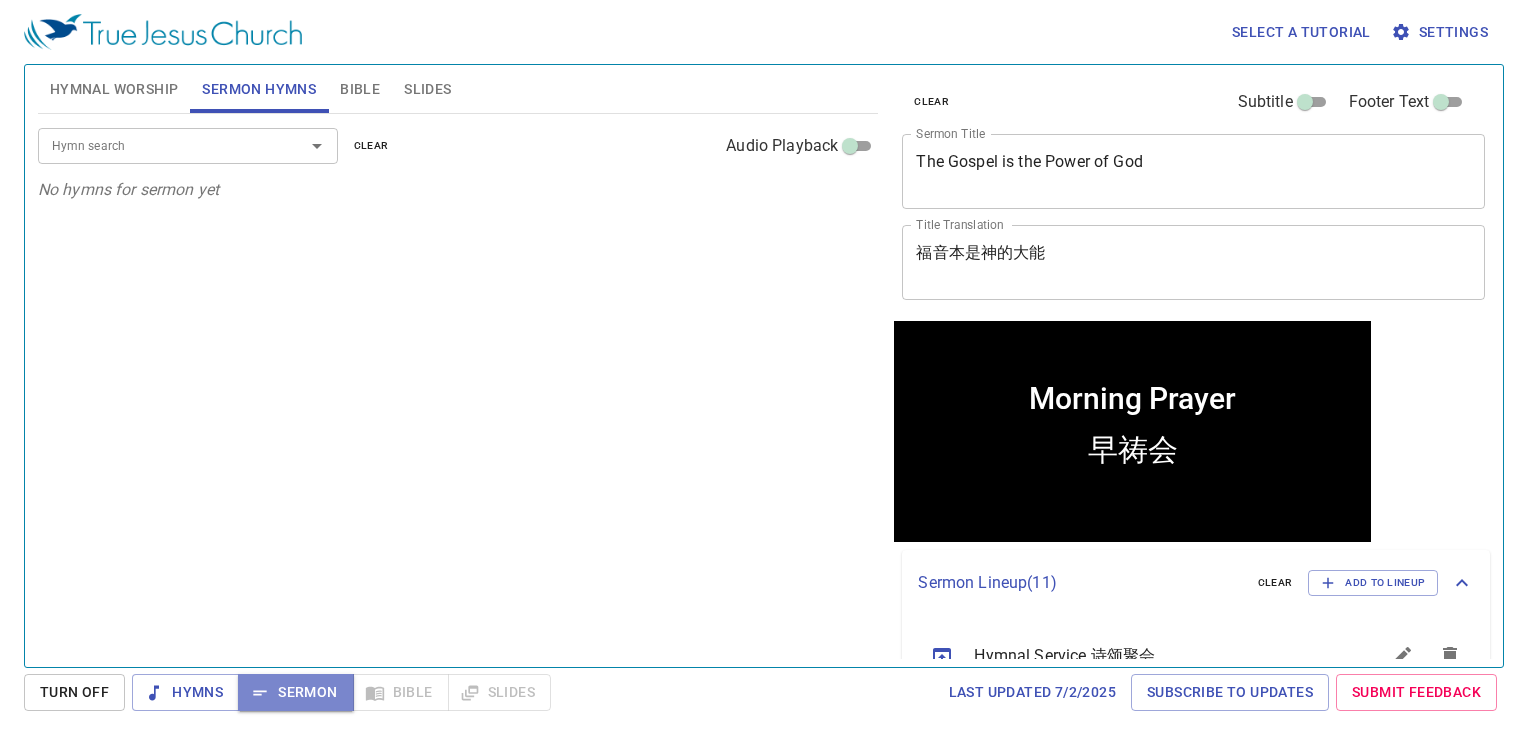click on "Sermon" at bounding box center [295, 692] 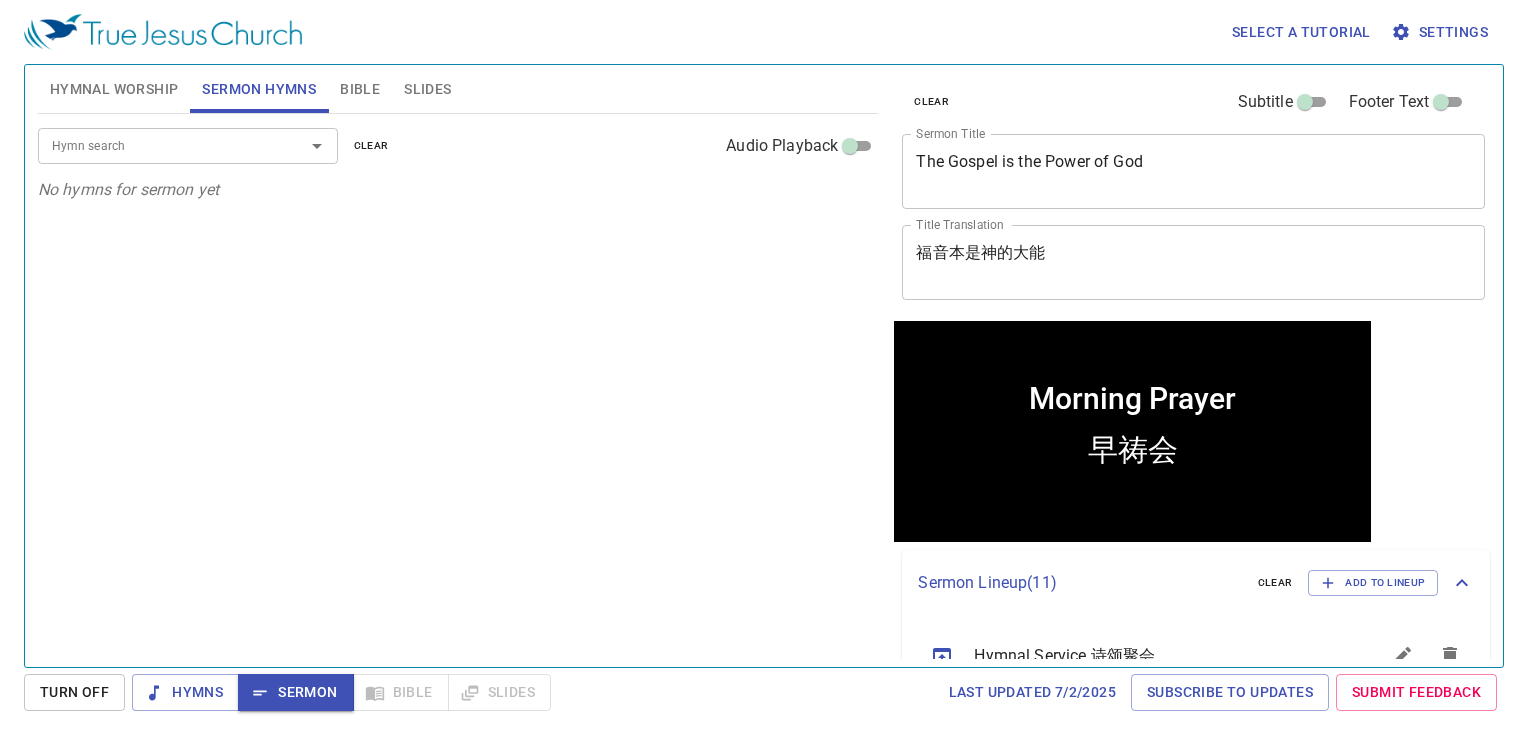 click on "Turn Off" at bounding box center (74, 692) 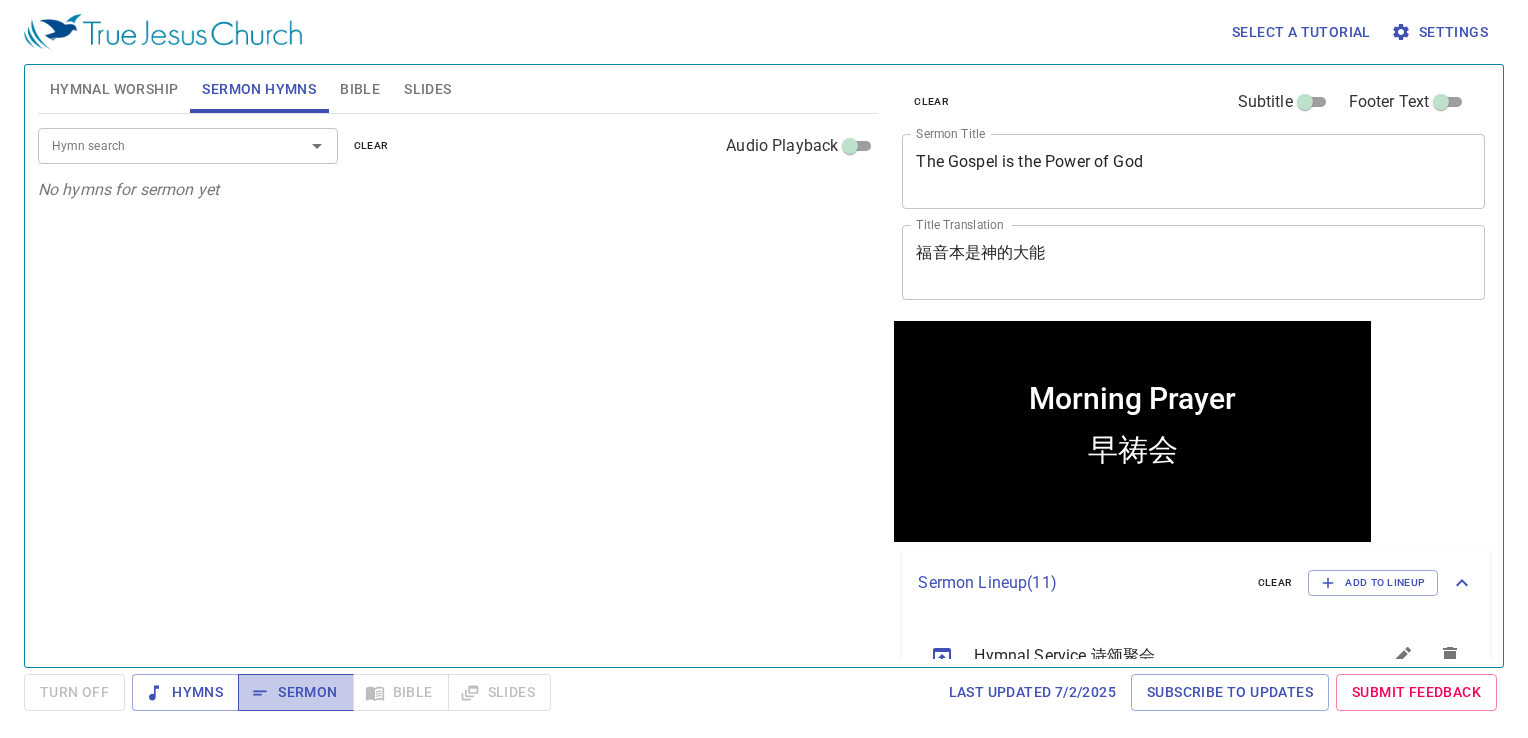 click on "Sermon" at bounding box center [295, 692] 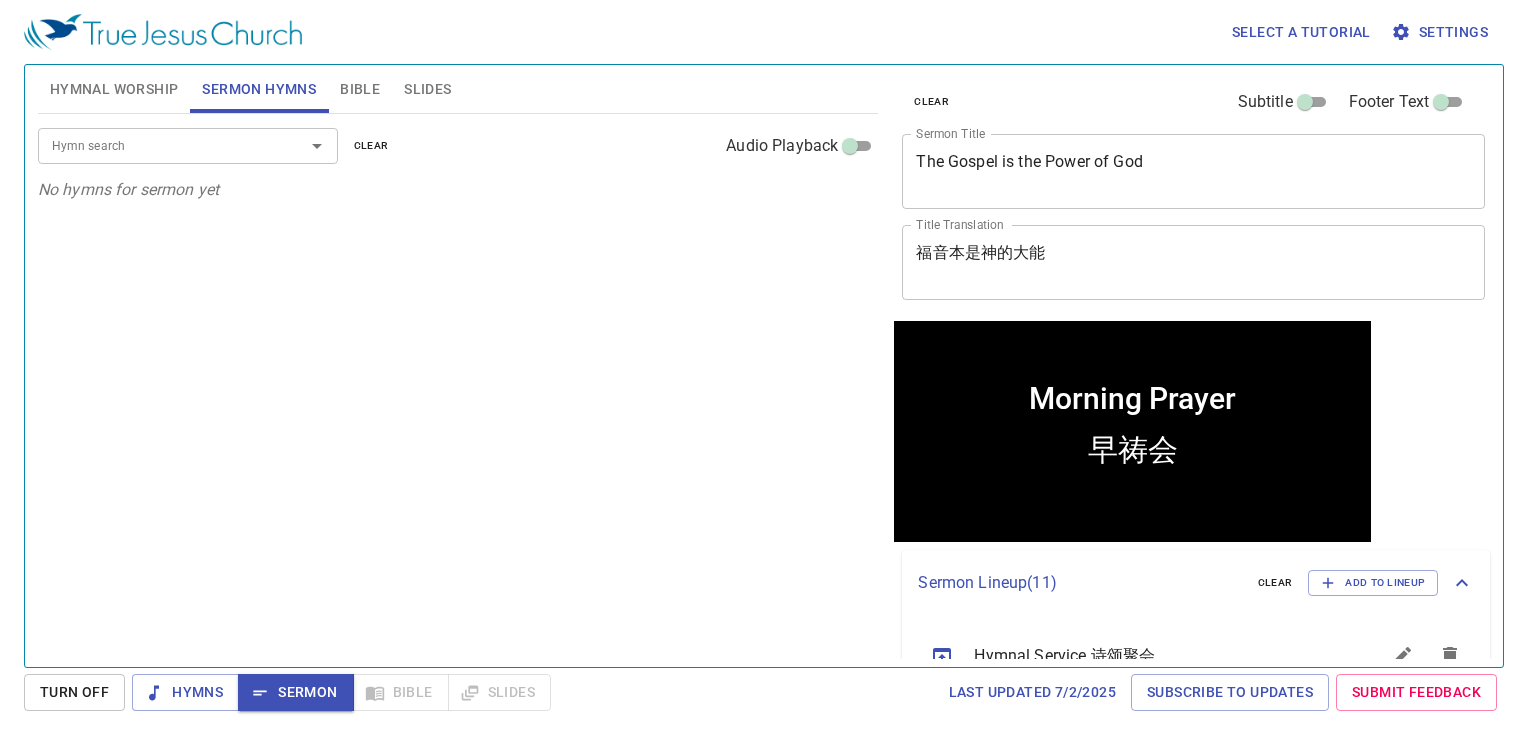 drag, startPoint x: 799, startPoint y: 438, endPoint x: 743, endPoint y: 399, distance: 68.24222 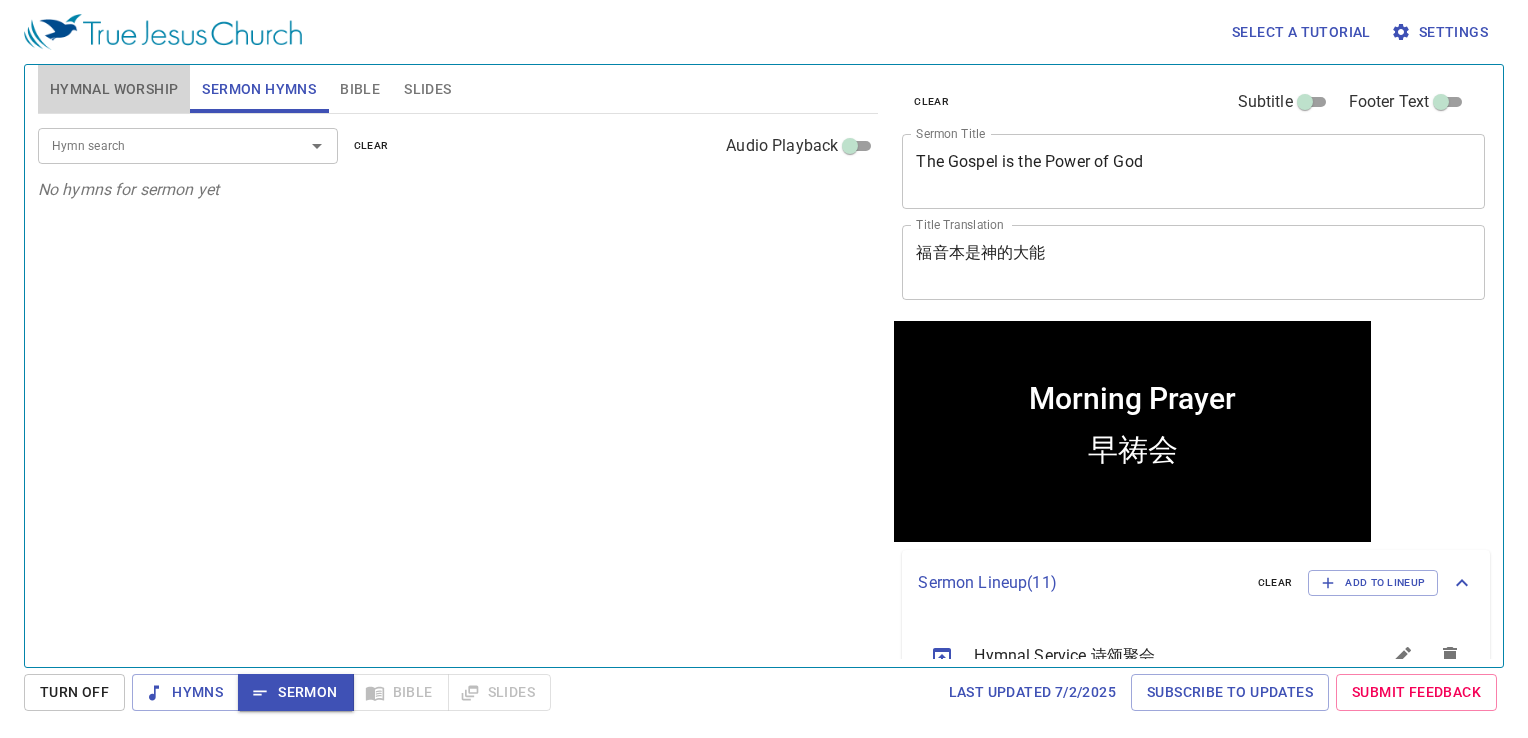 click on "Hymnal Worship" at bounding box center [114, 89] 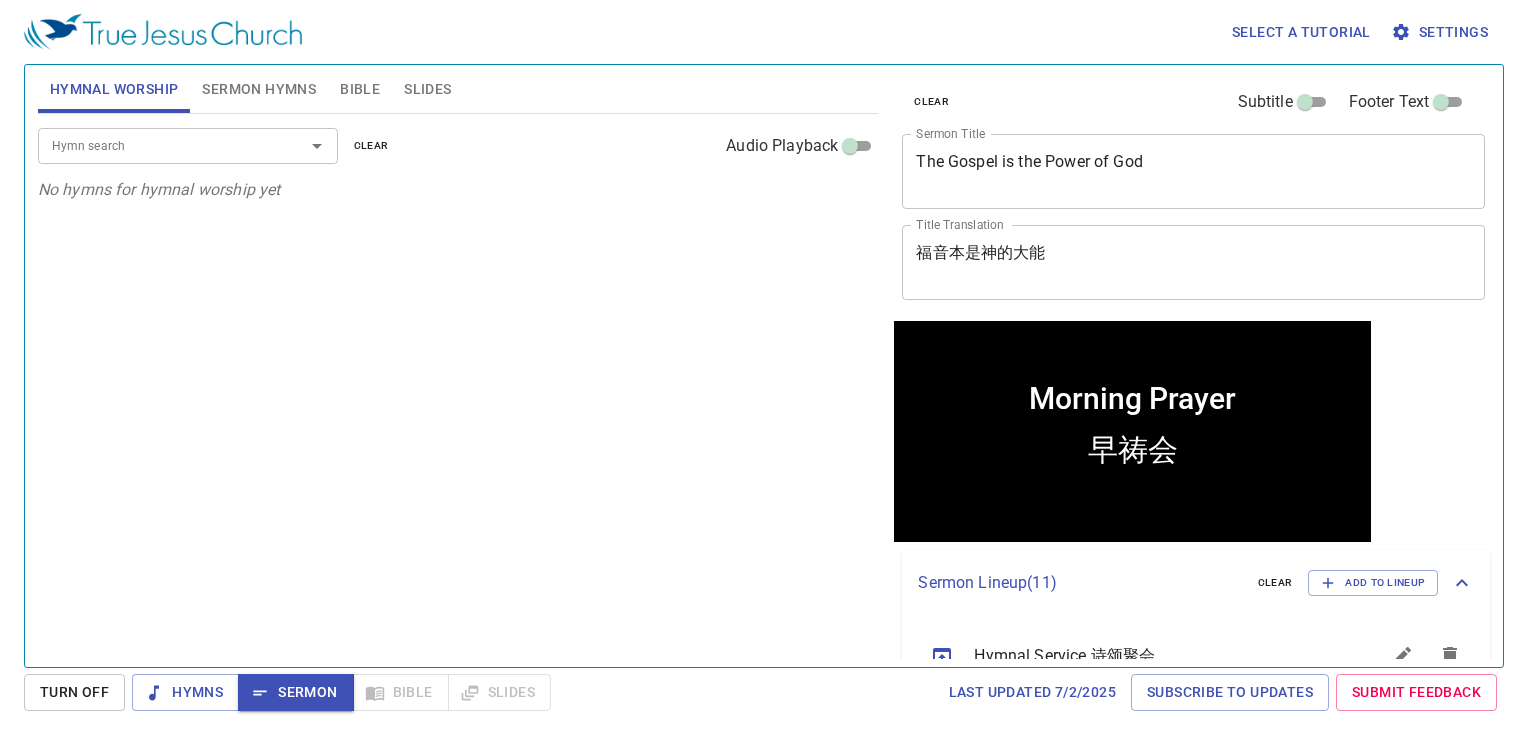 click on "Sermon Hymns" at bounding box center (259, 89) 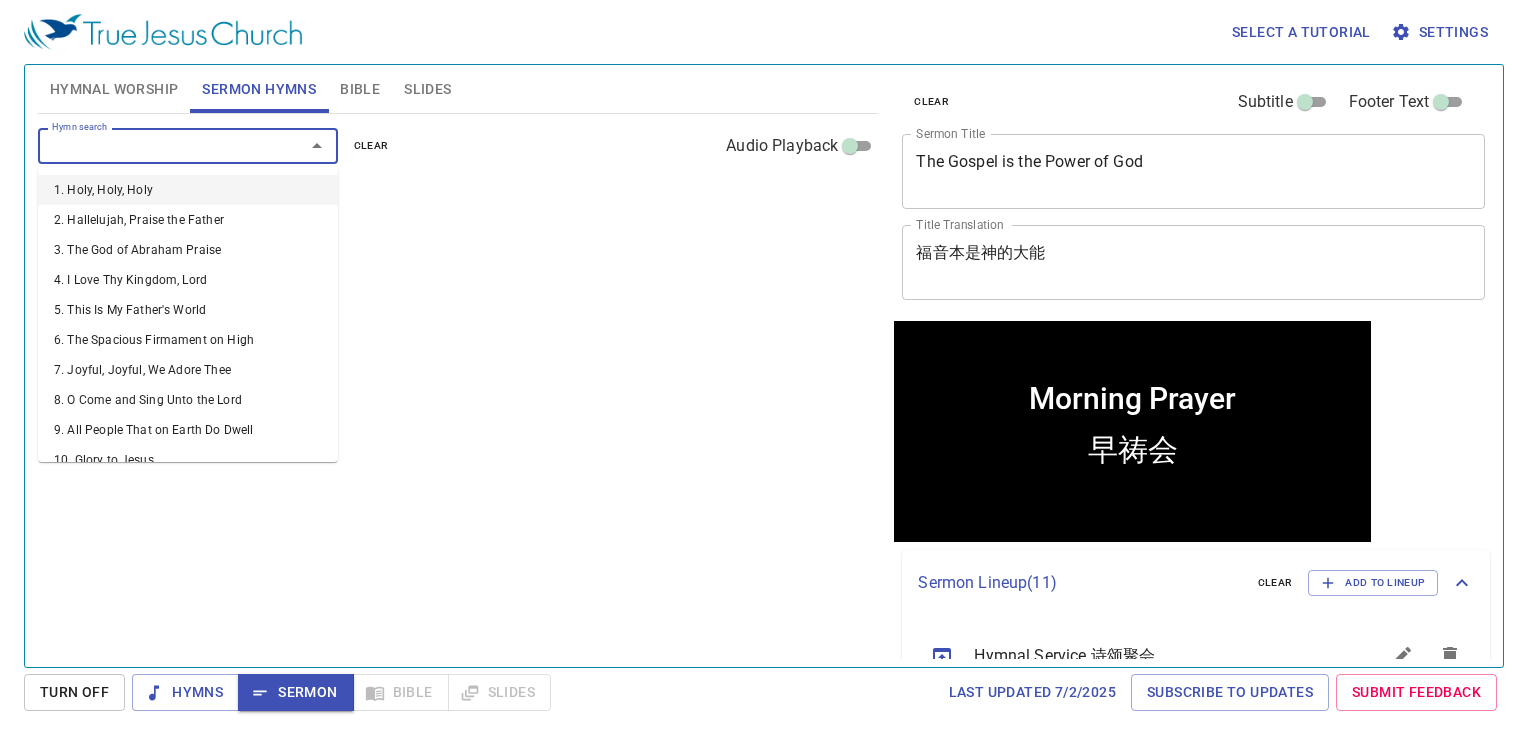 click on "Hymn search" at bounding box center (158, 145) 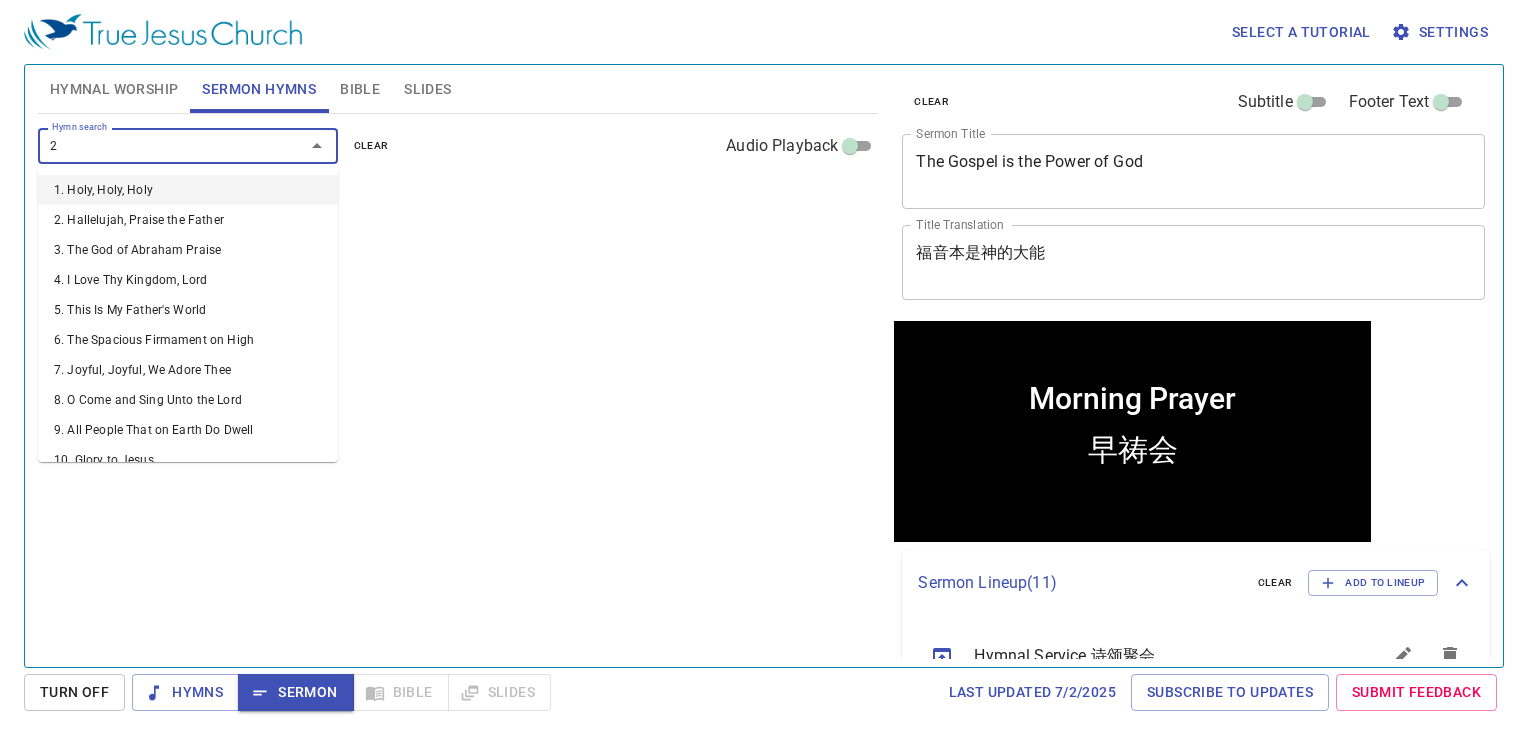 type on "24" 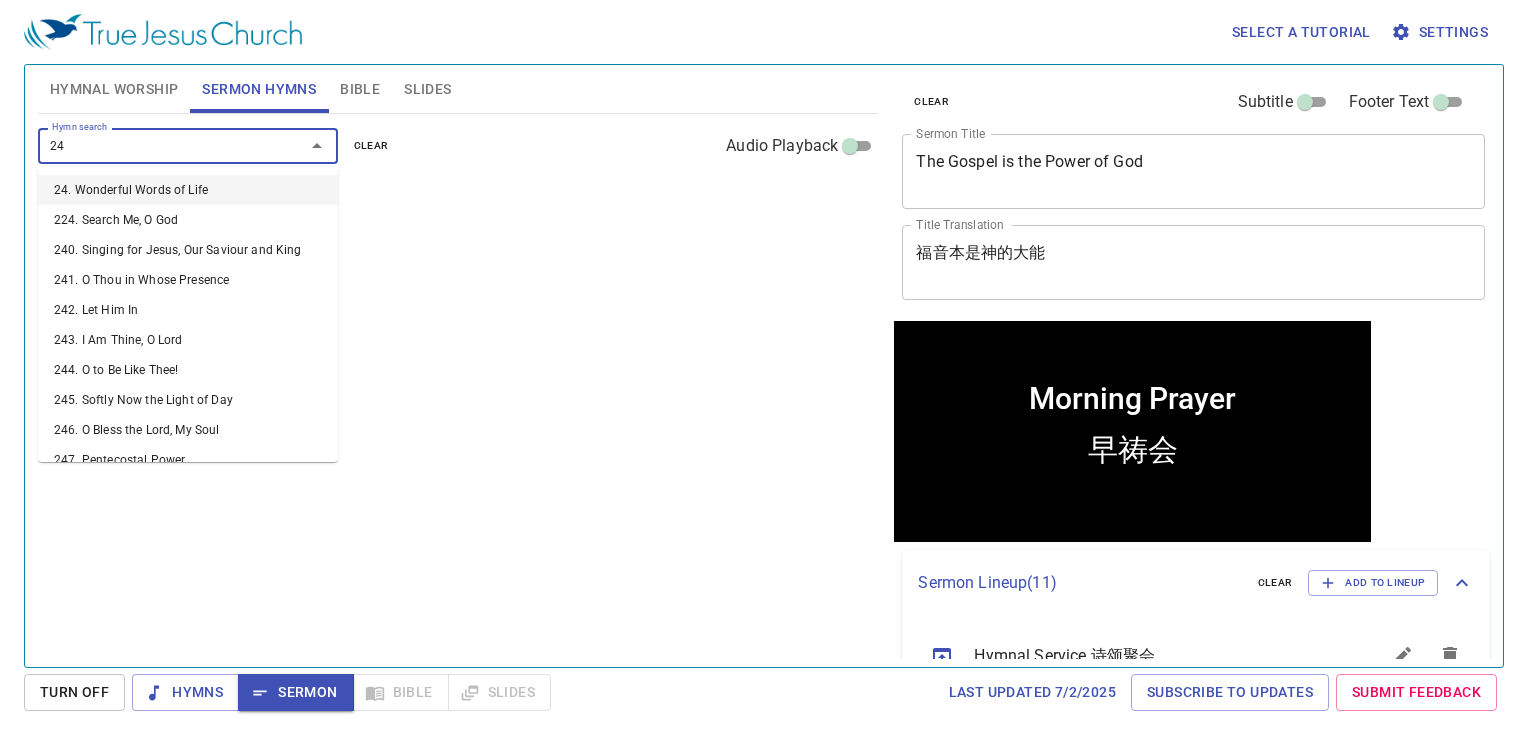 type 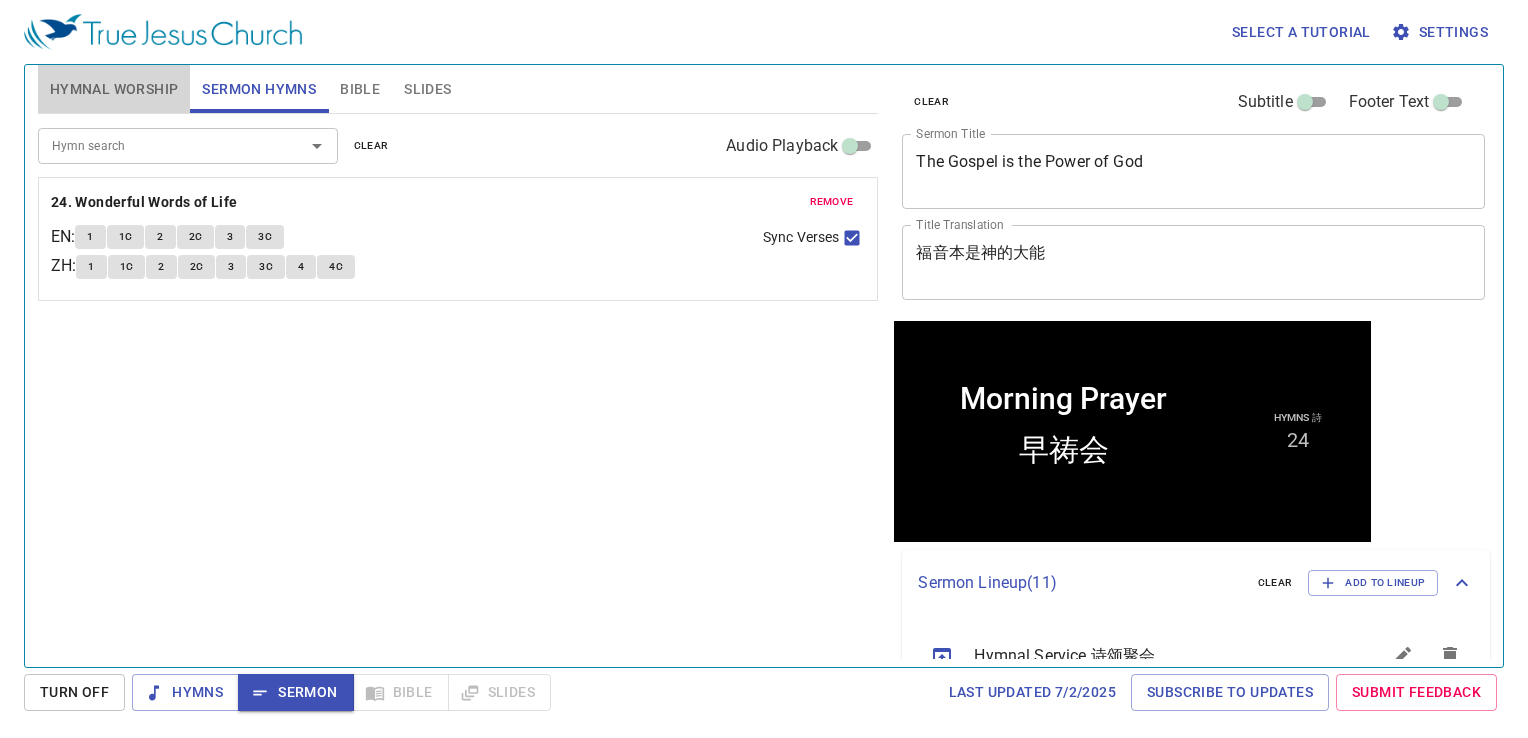 click on "Hymnal Worship" at bounding box center (114, 89) 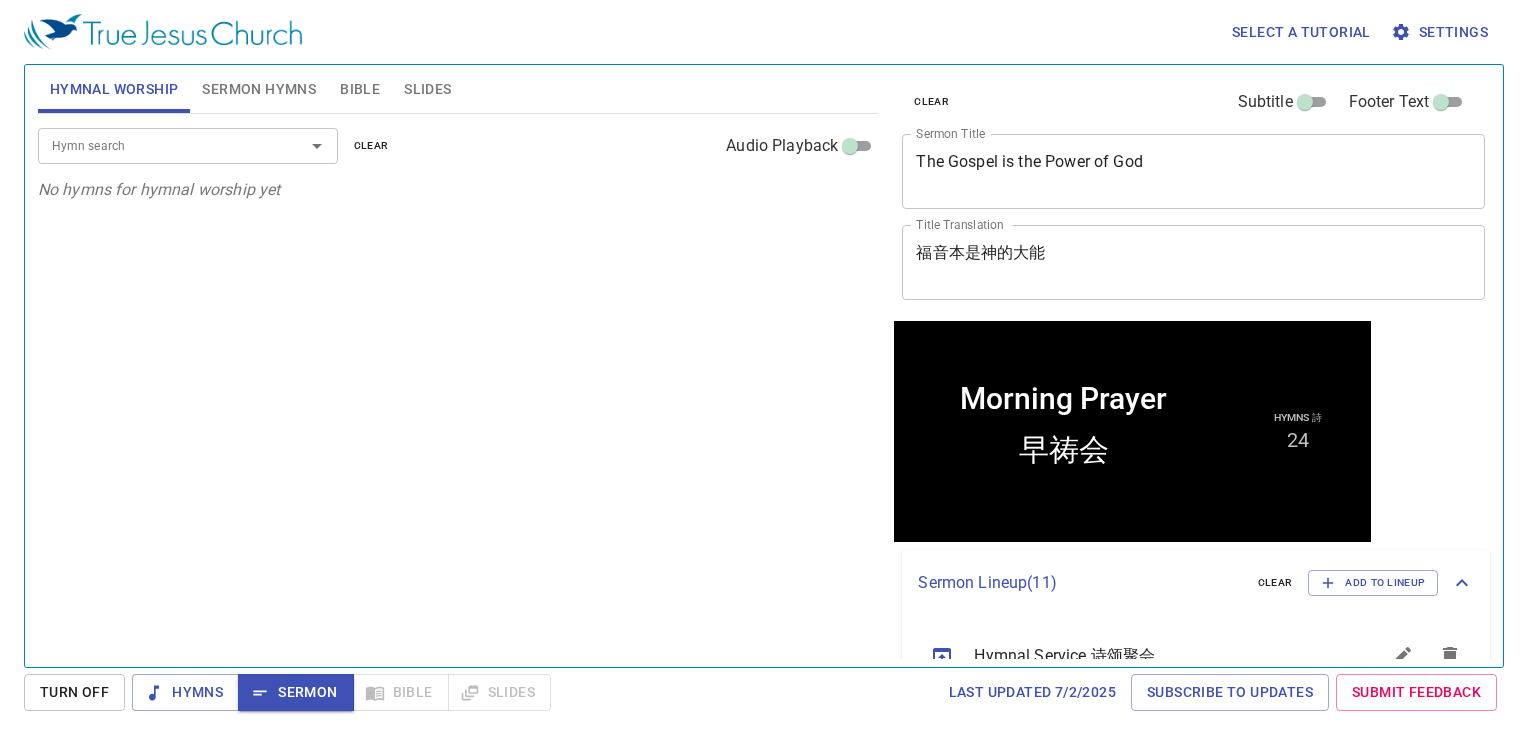 click on "Sermon Hymns" at bounding box center [259, 89] 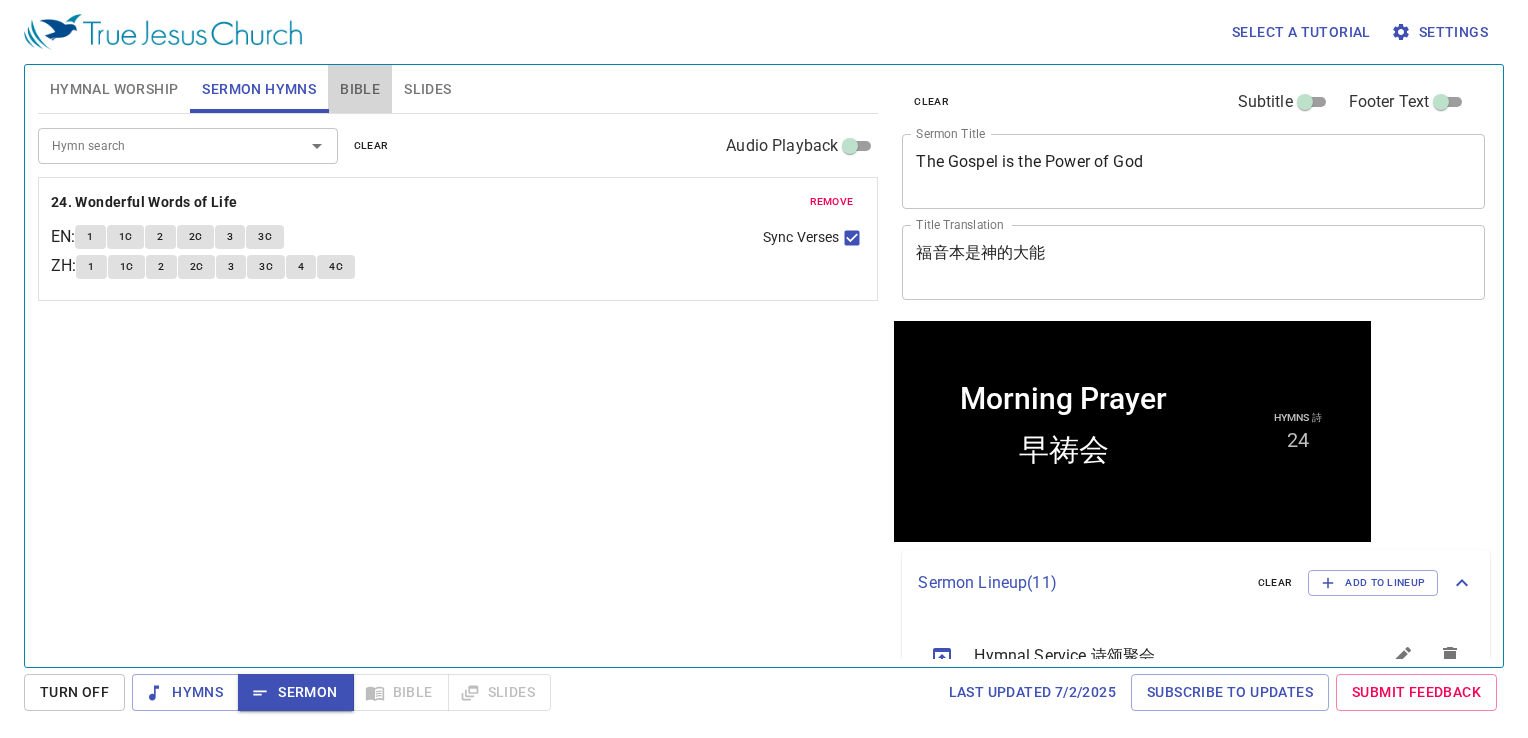 click on "Bible" at bounding box center [360, 89] 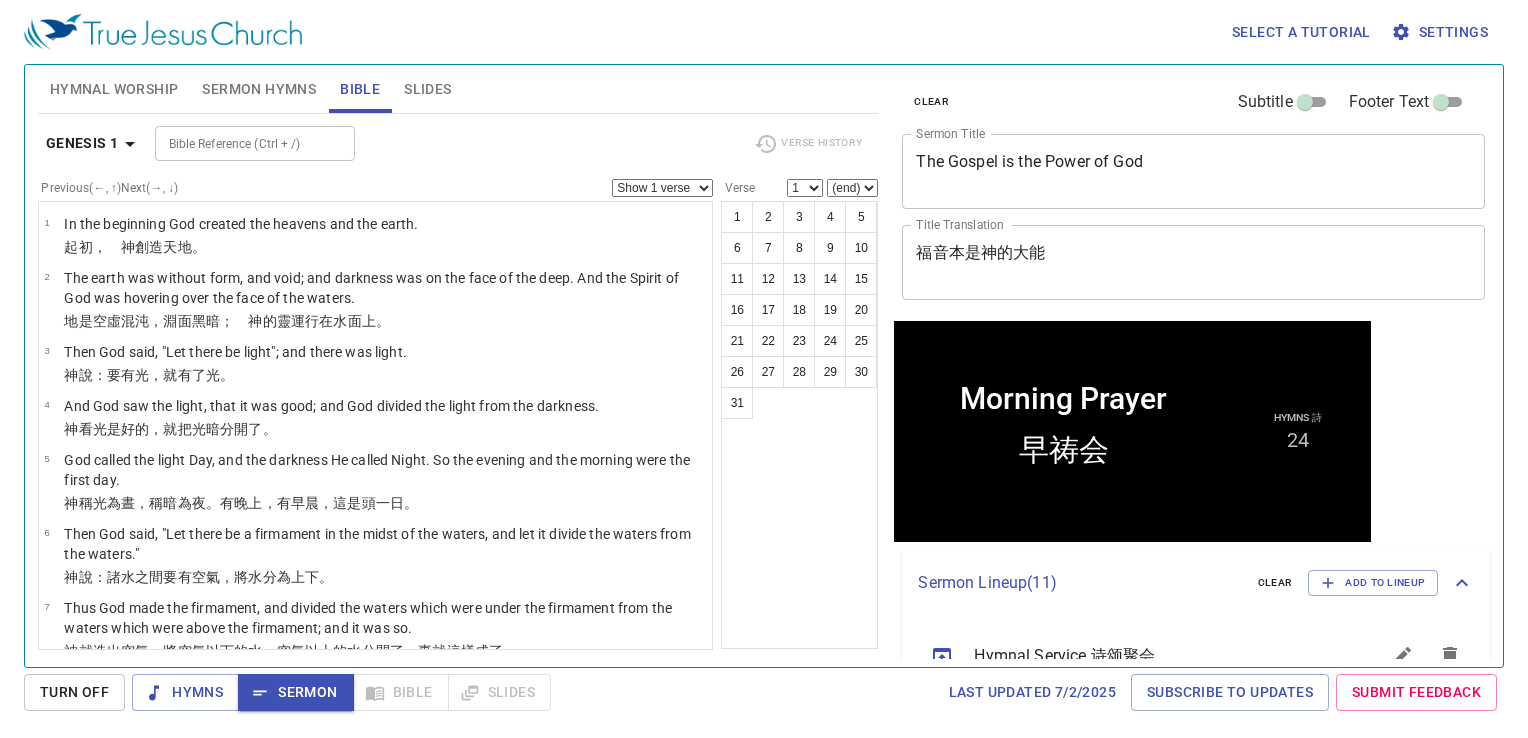 click on "Hymns Sermon Bible Slides" at bounding box center (341, 692) 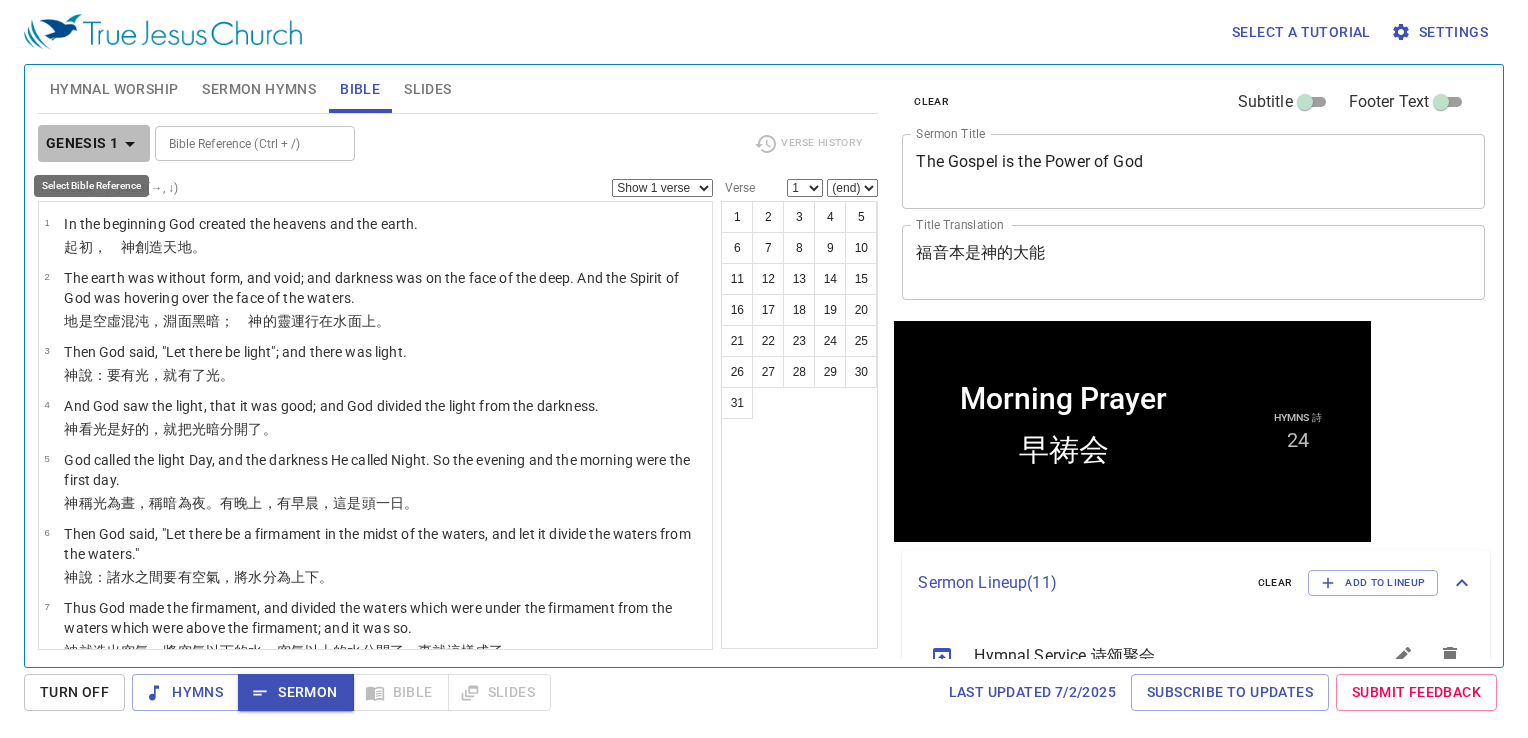 click 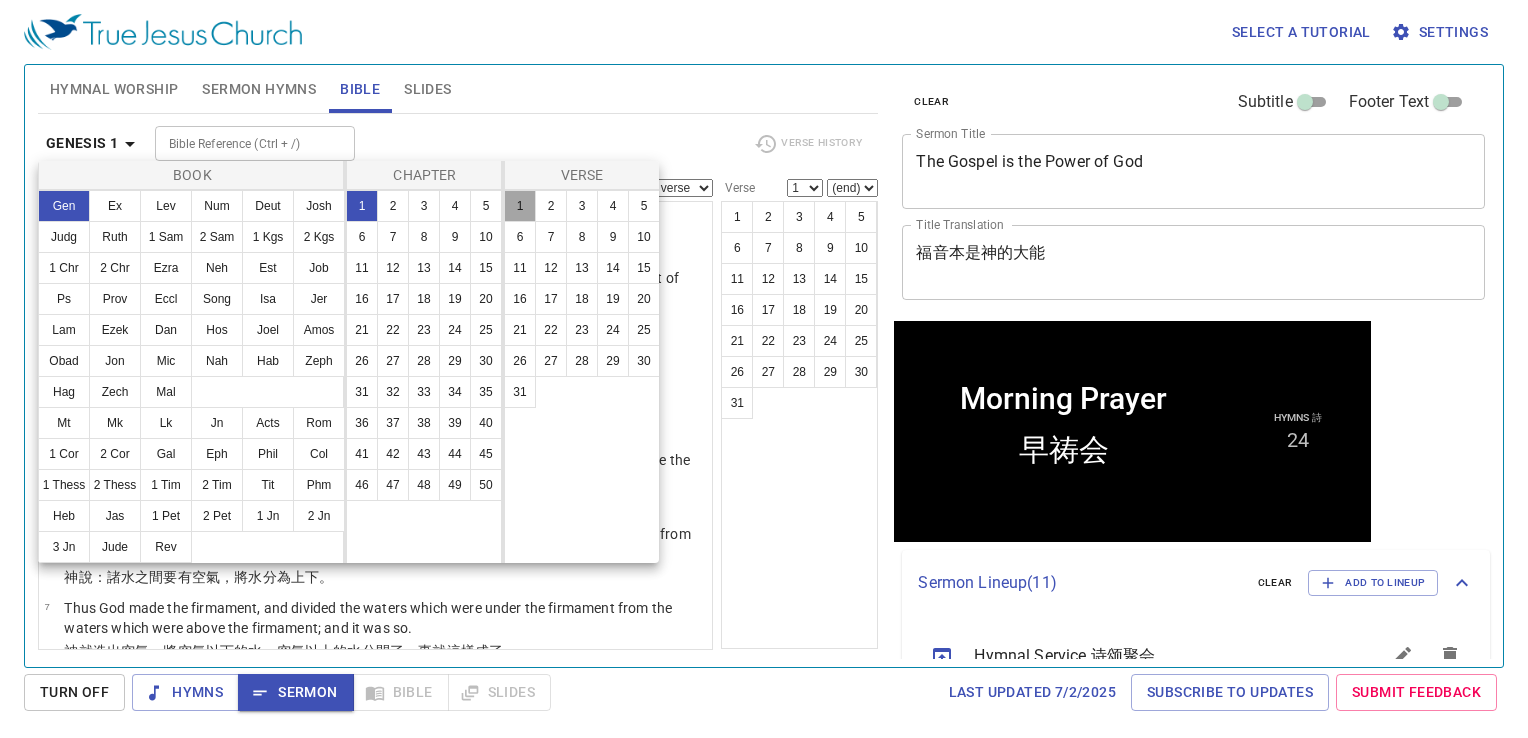 drag, startPoint x: 528, startPoint y: 195, endPoint x: 516, endPoint y: 200, distance: 13 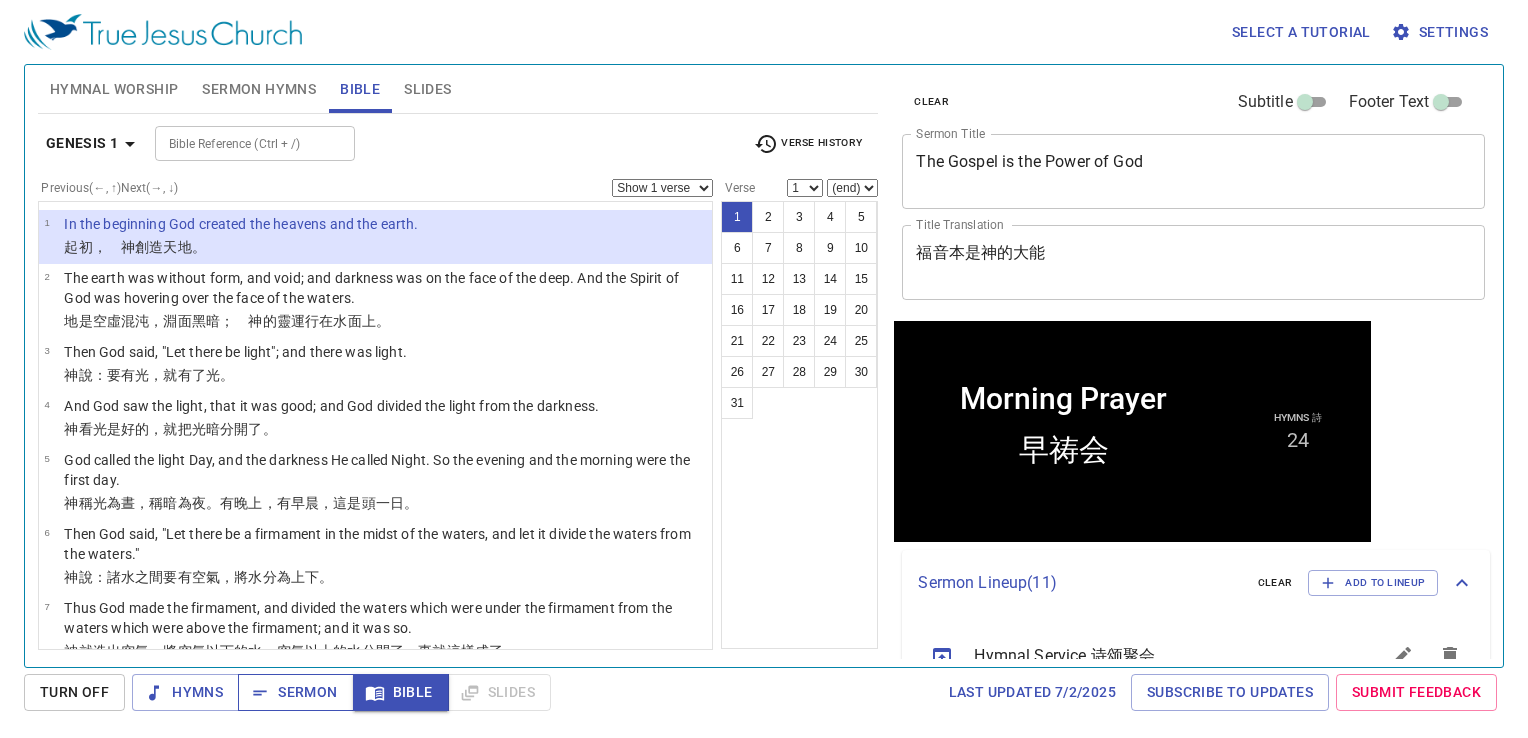click on "Sermon" at bounding box center [295, 692] 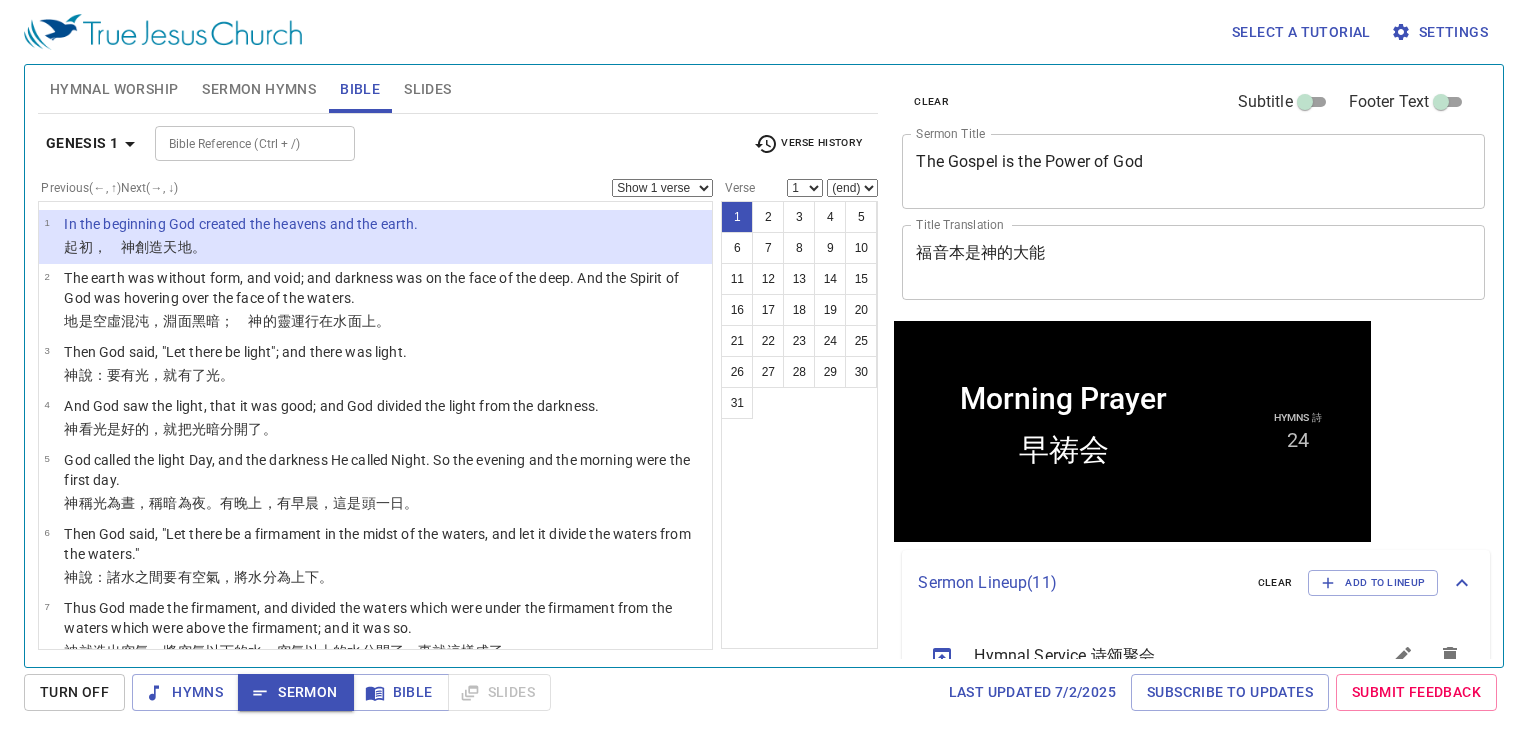 click on "Sermon Hymns" at bounding box center (259, 89) 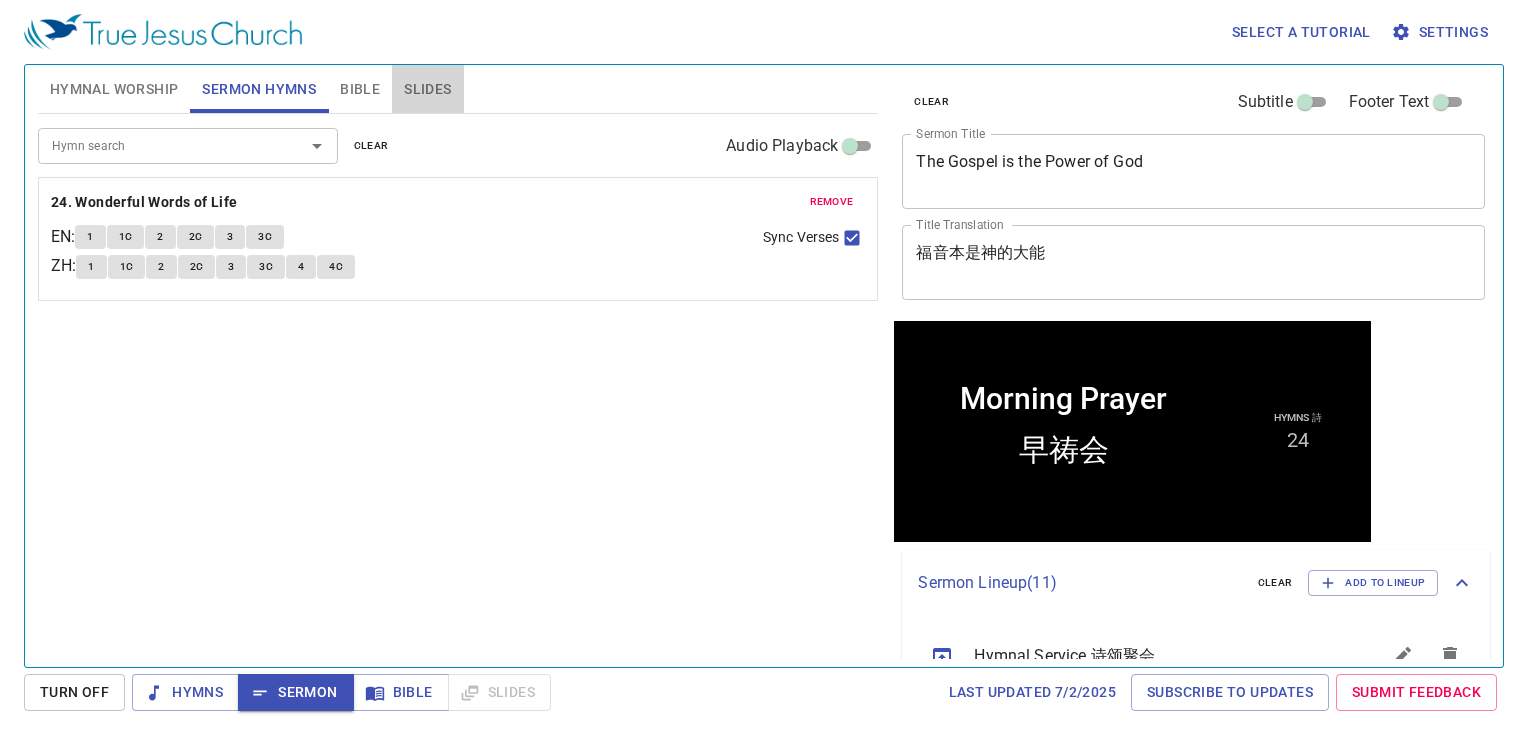 click on "Slides" at bounding box center (427, 89) 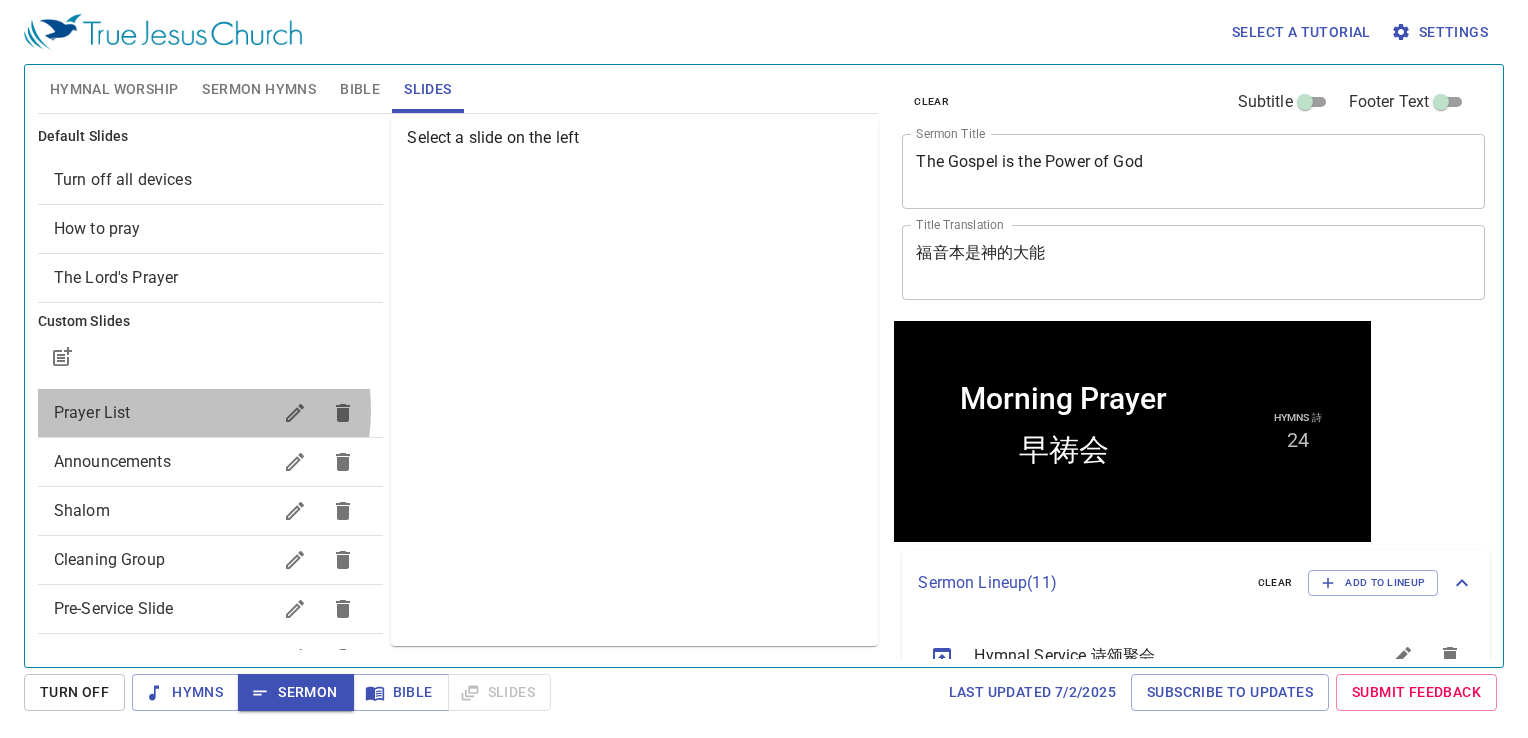 click on "Prayer List" at bounding box center [163, 413] 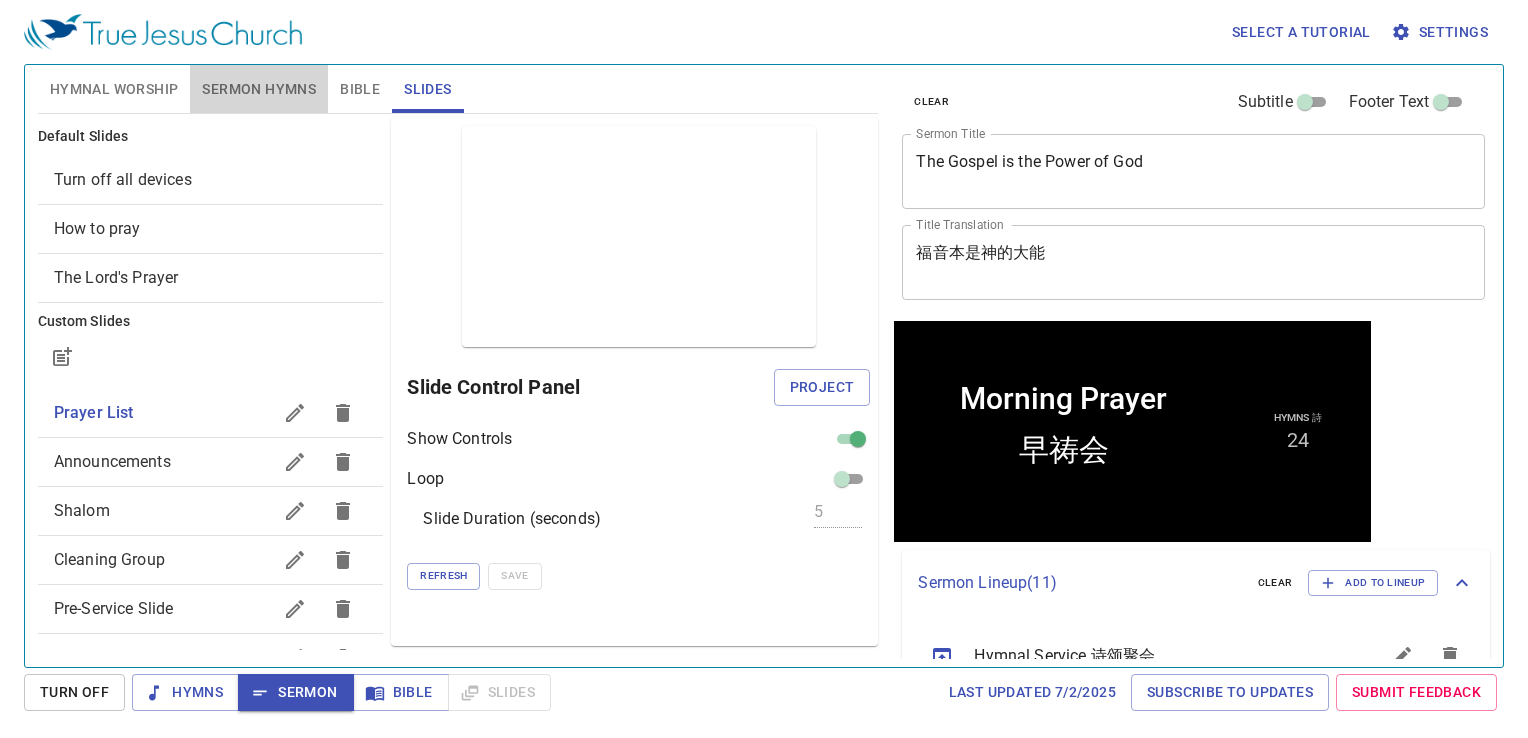click on "Sermon Hymns" at bounding box center [259, 89] 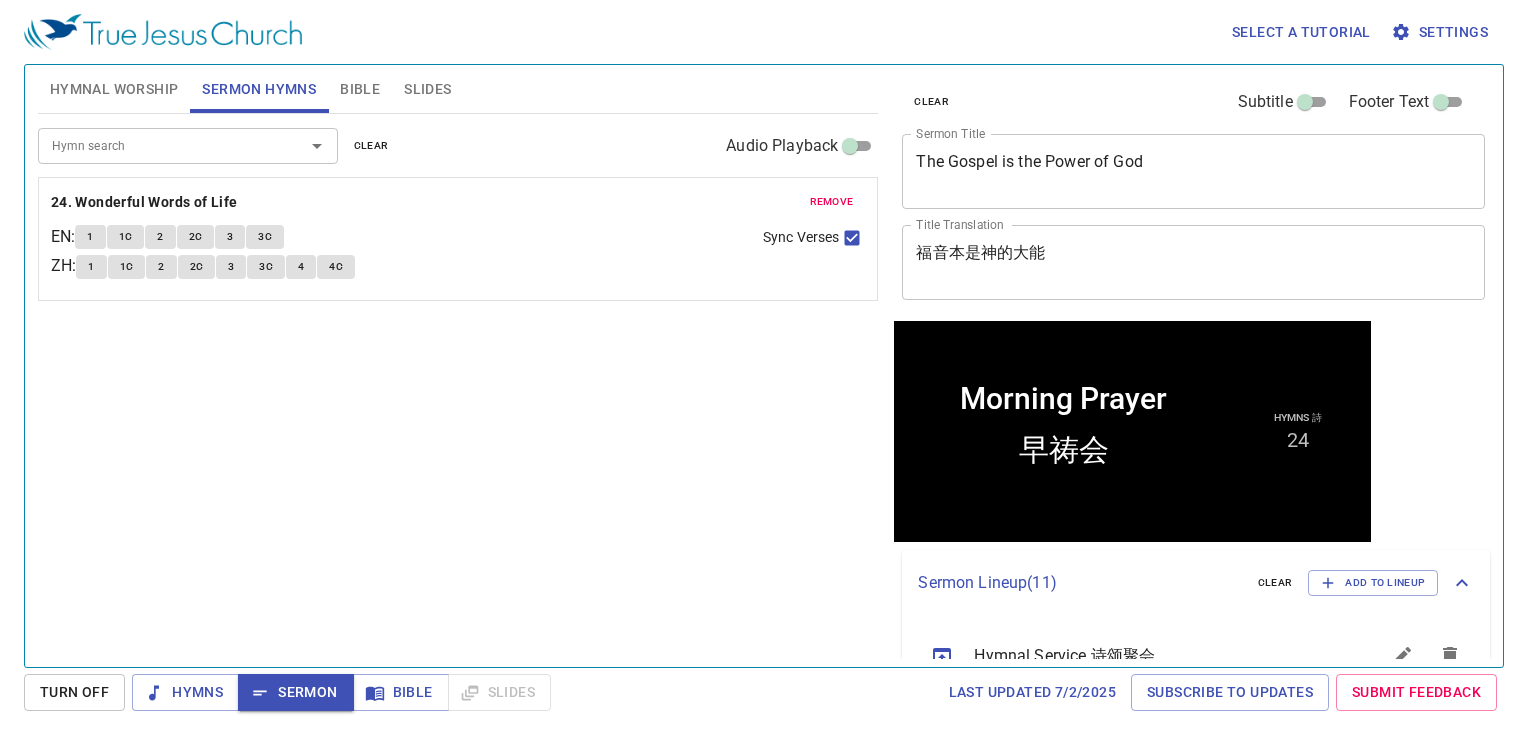 click on "1" at bounding box center [90, 237] 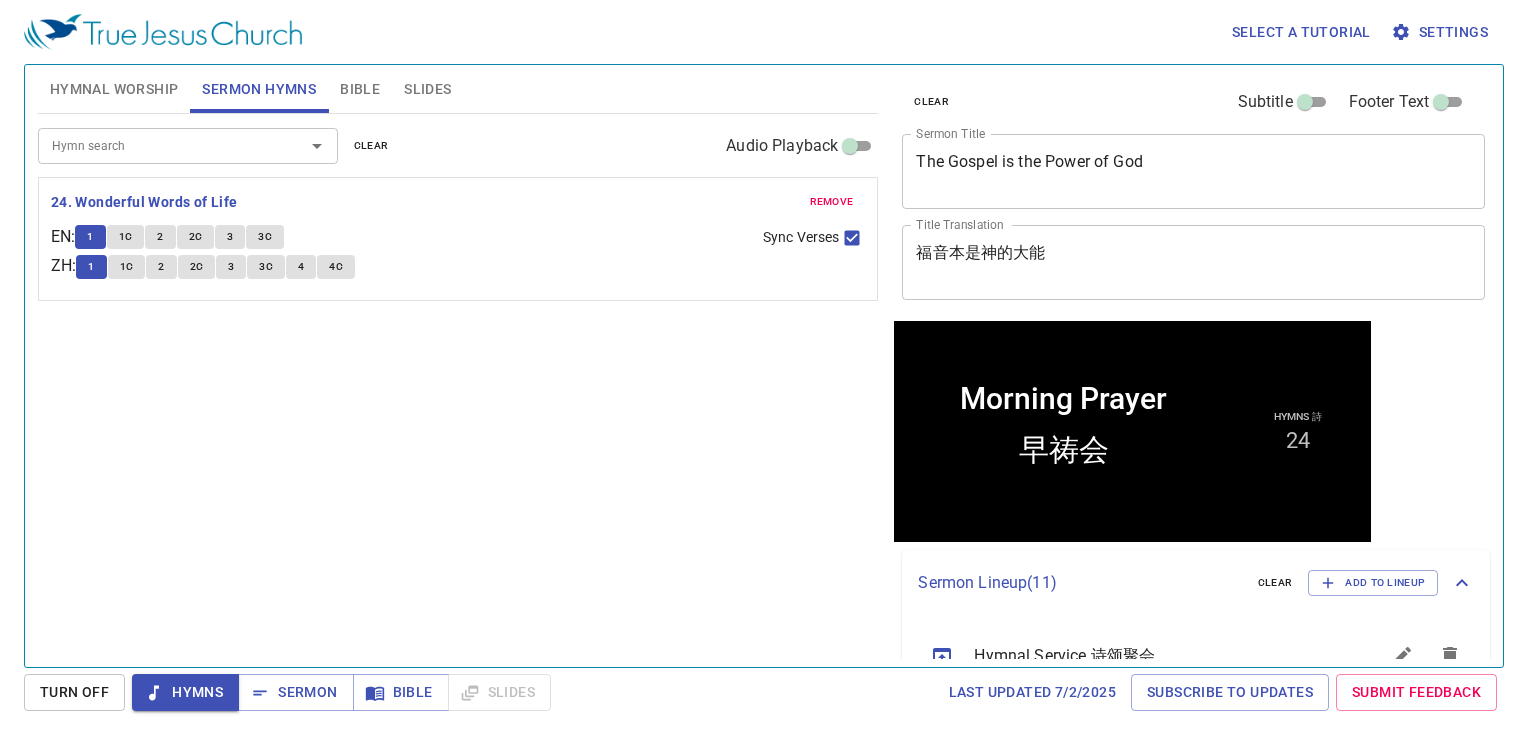 type 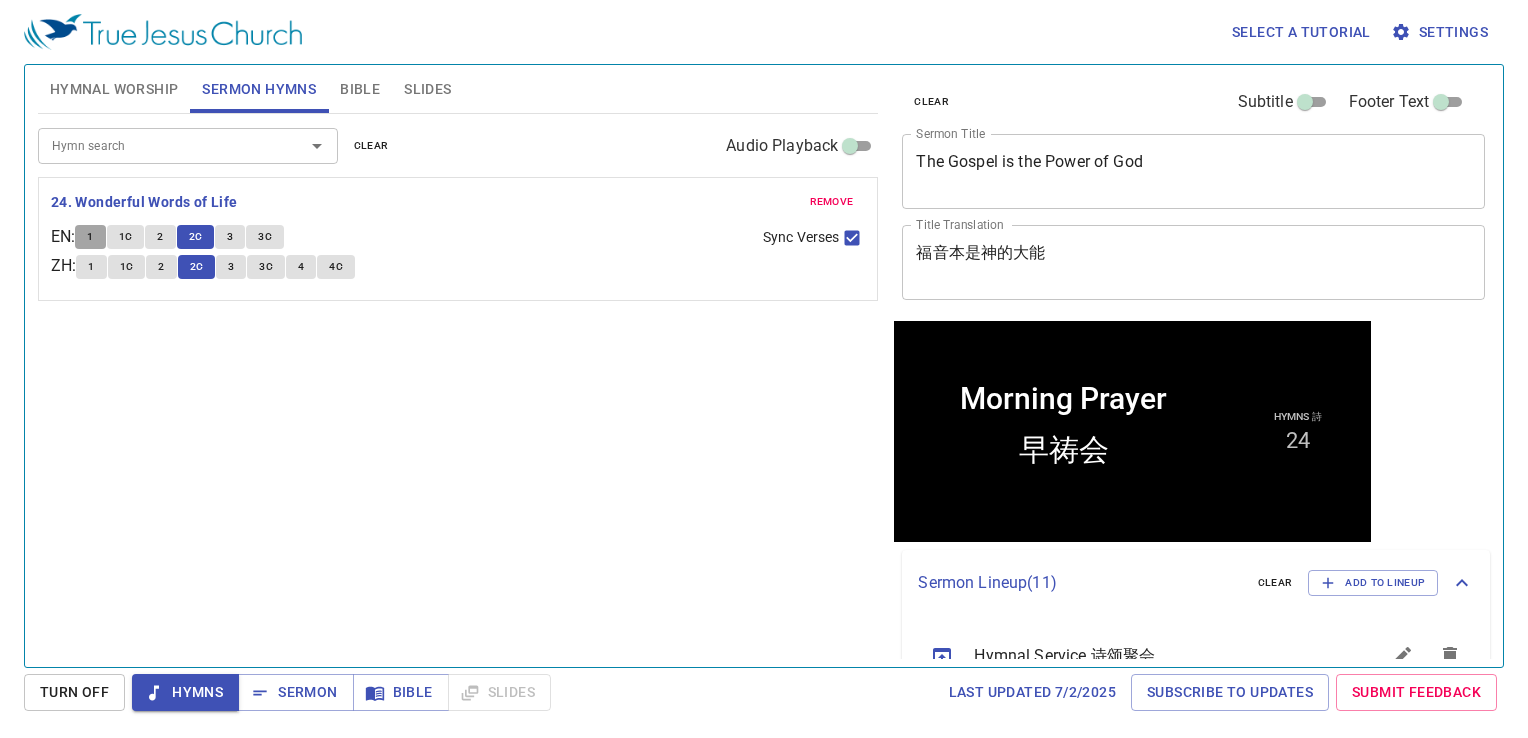 click on "1" at bounding box center (90, 237) 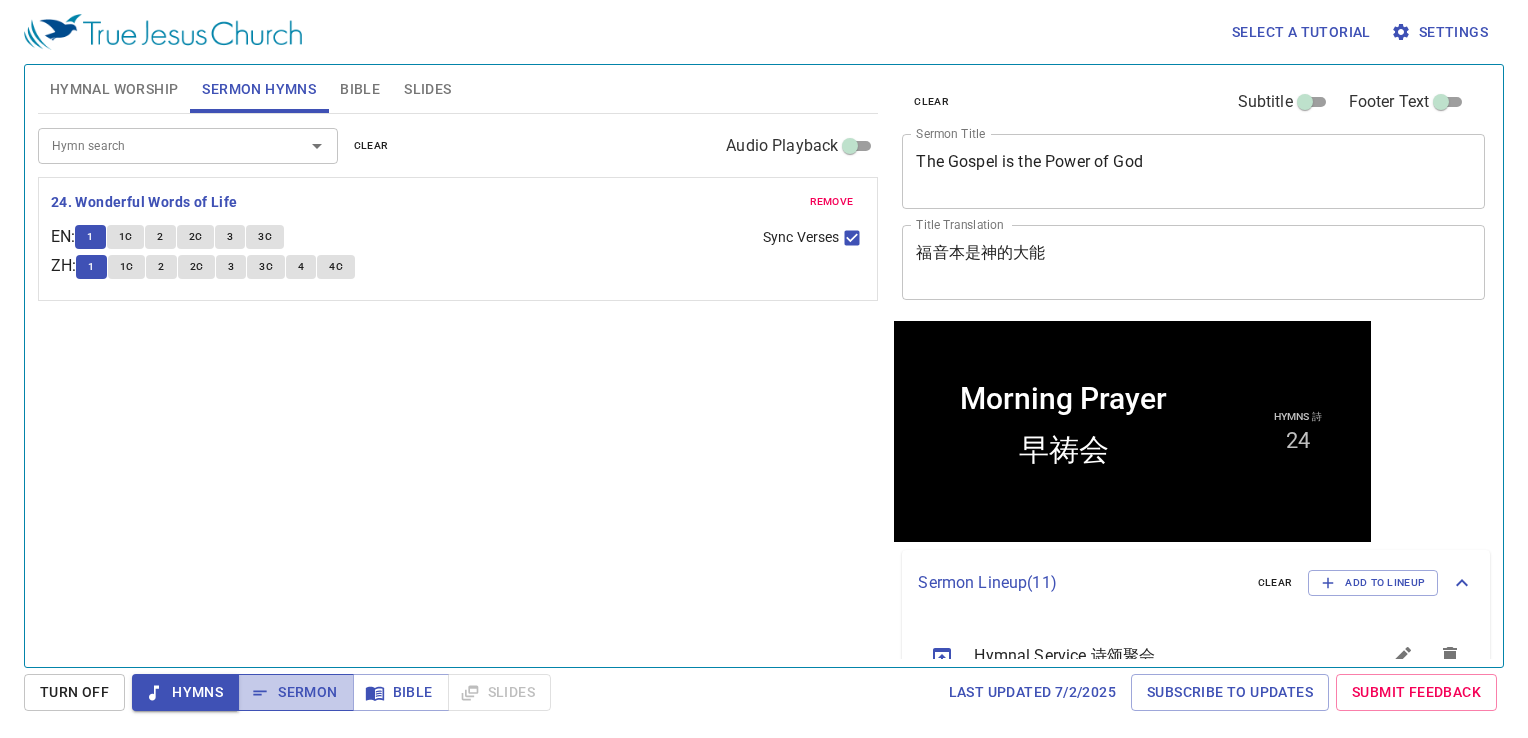 click on "Sermon" at bounding box center [295, 692] 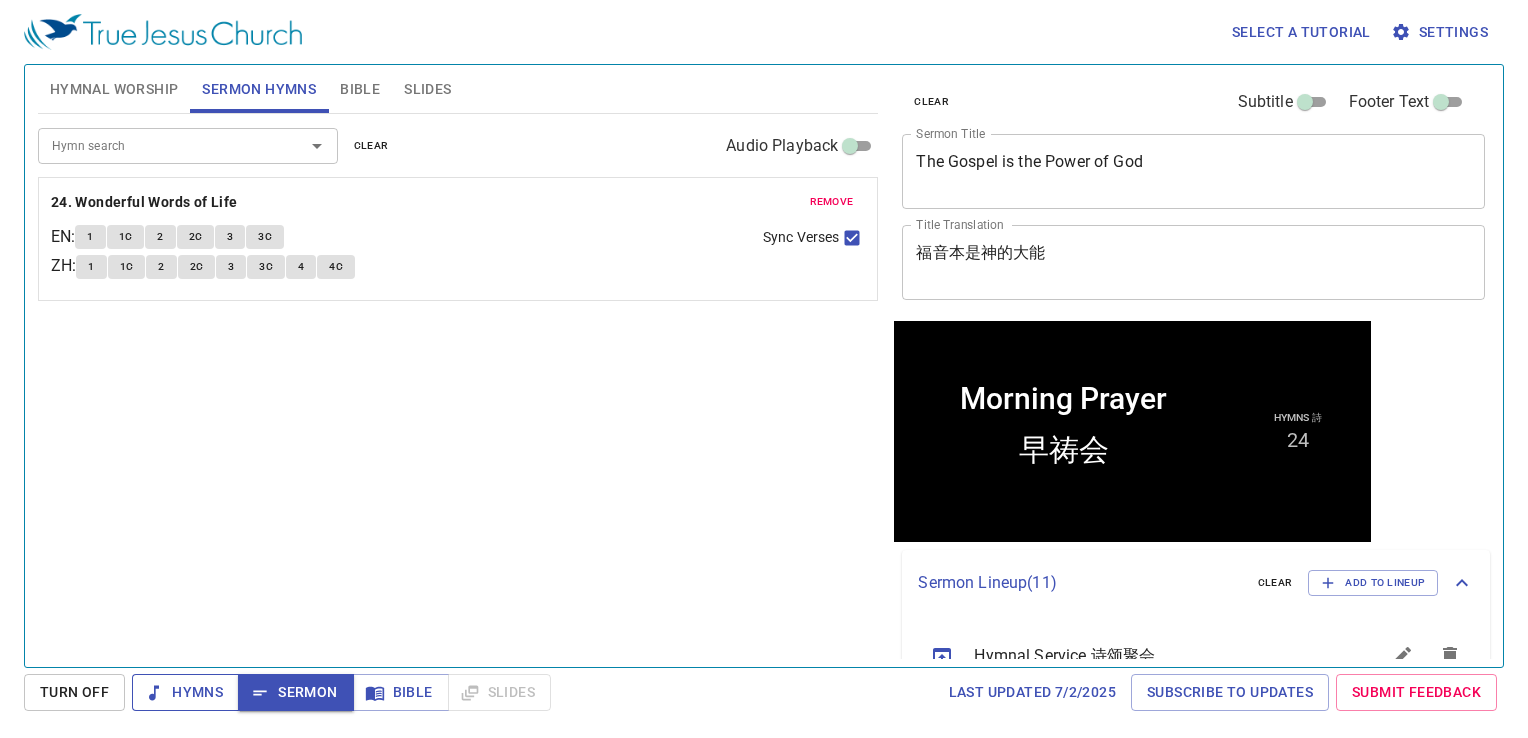 drag, startPoint x: 202, startPoint y: 698, endPoint x: 196, endPoint y: 710, distance: 13.416408 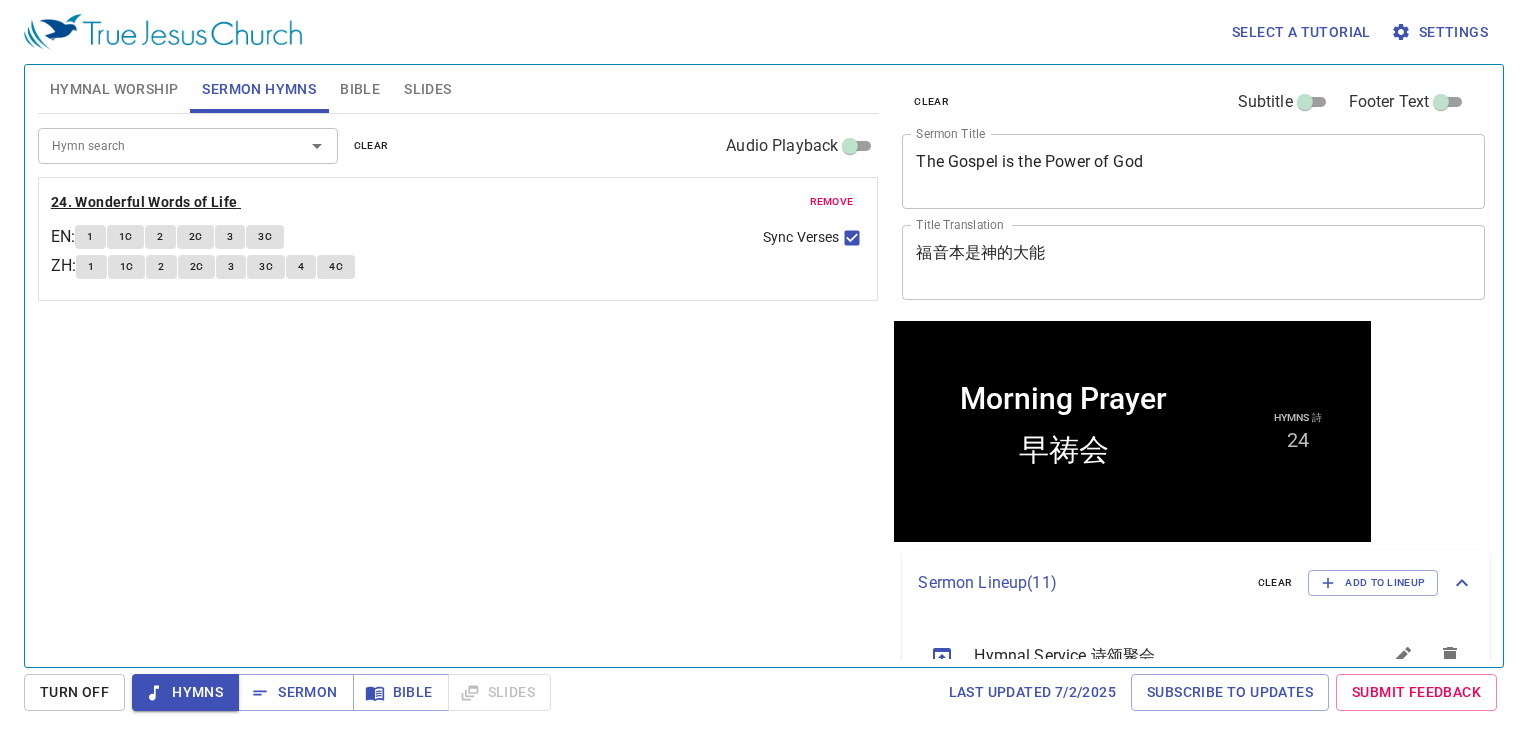 click on "24. Wonderful Words of Life" at bounding box center (144, 202) 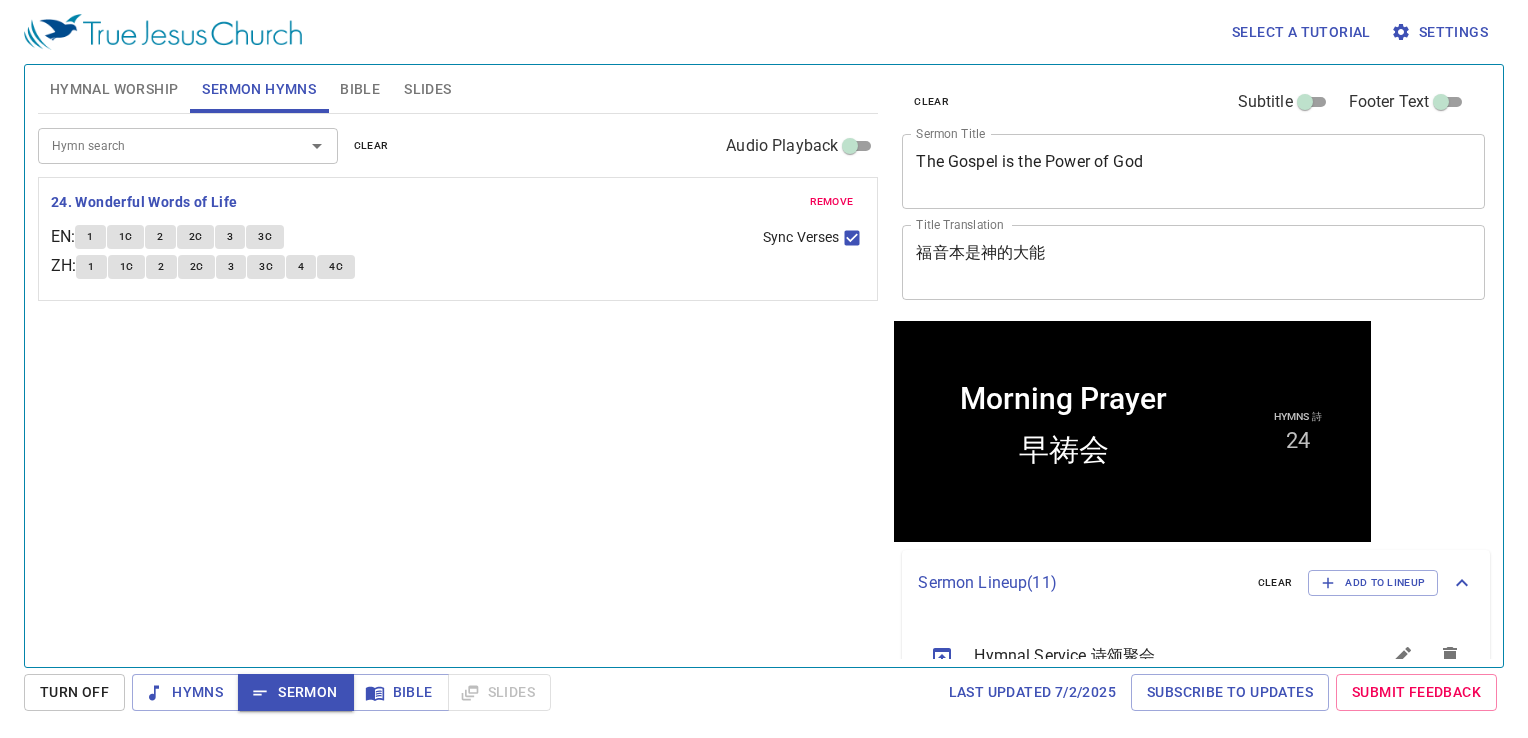 click on "1" at bounding box center [90, 237] 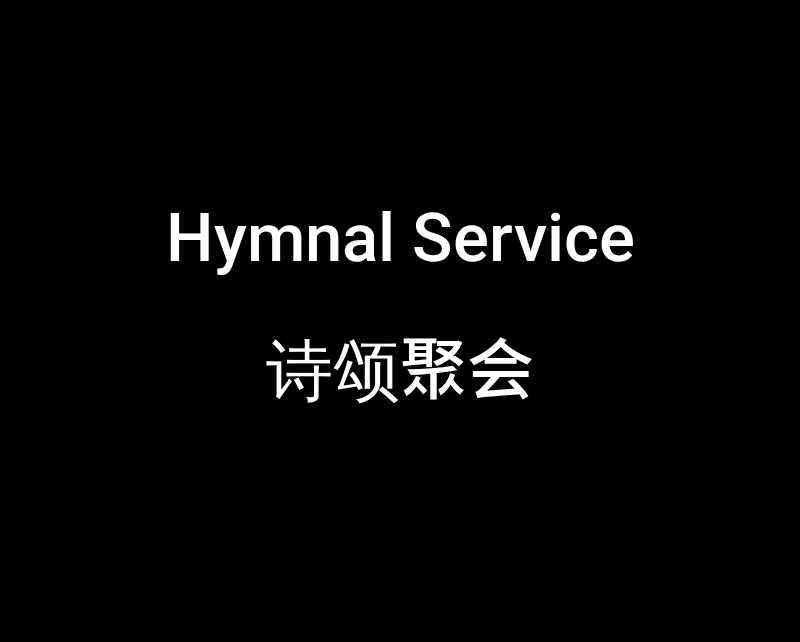 scroll, scrollTop: 0, scrollLeft: 0, axis: both 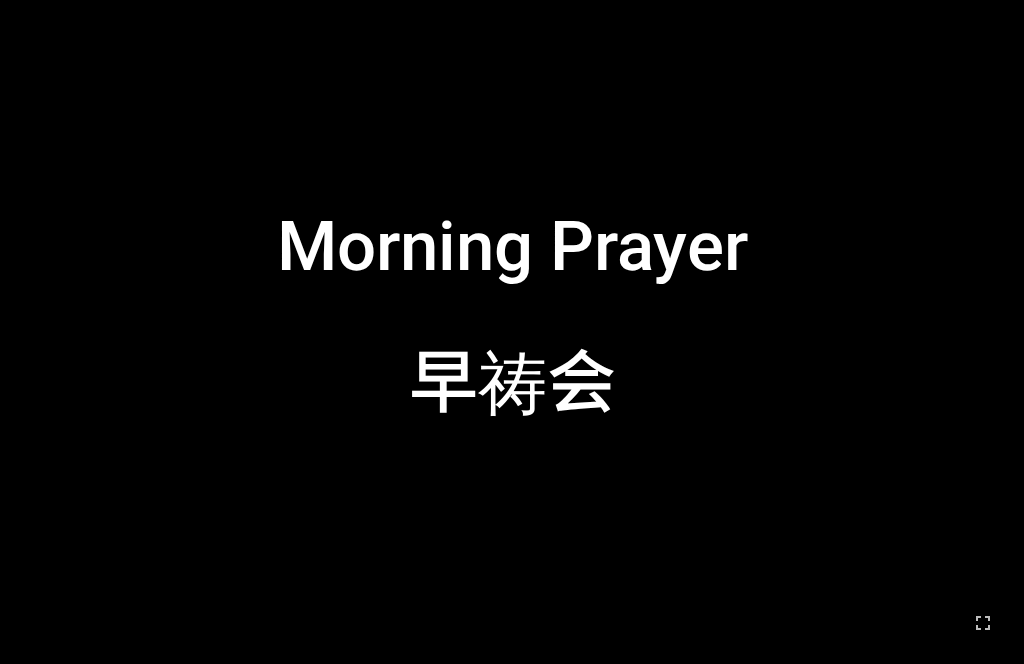 drag, startPoint x: 973, startPoint y: 623, endPoint x: 977, endPoint y: 676, distance: 53.15073 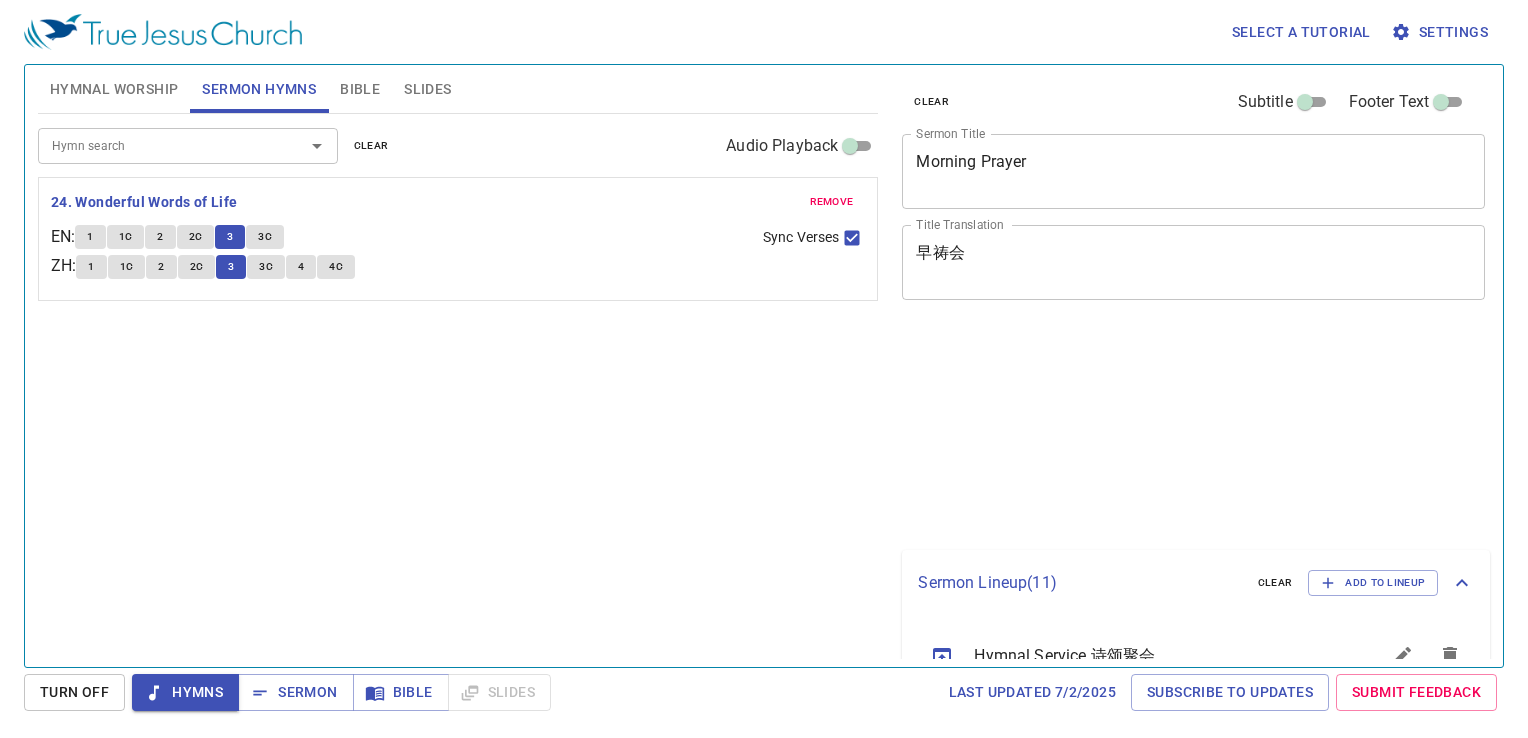 scroll, scrollTop: 0, scrollLeft: 0, axis: both 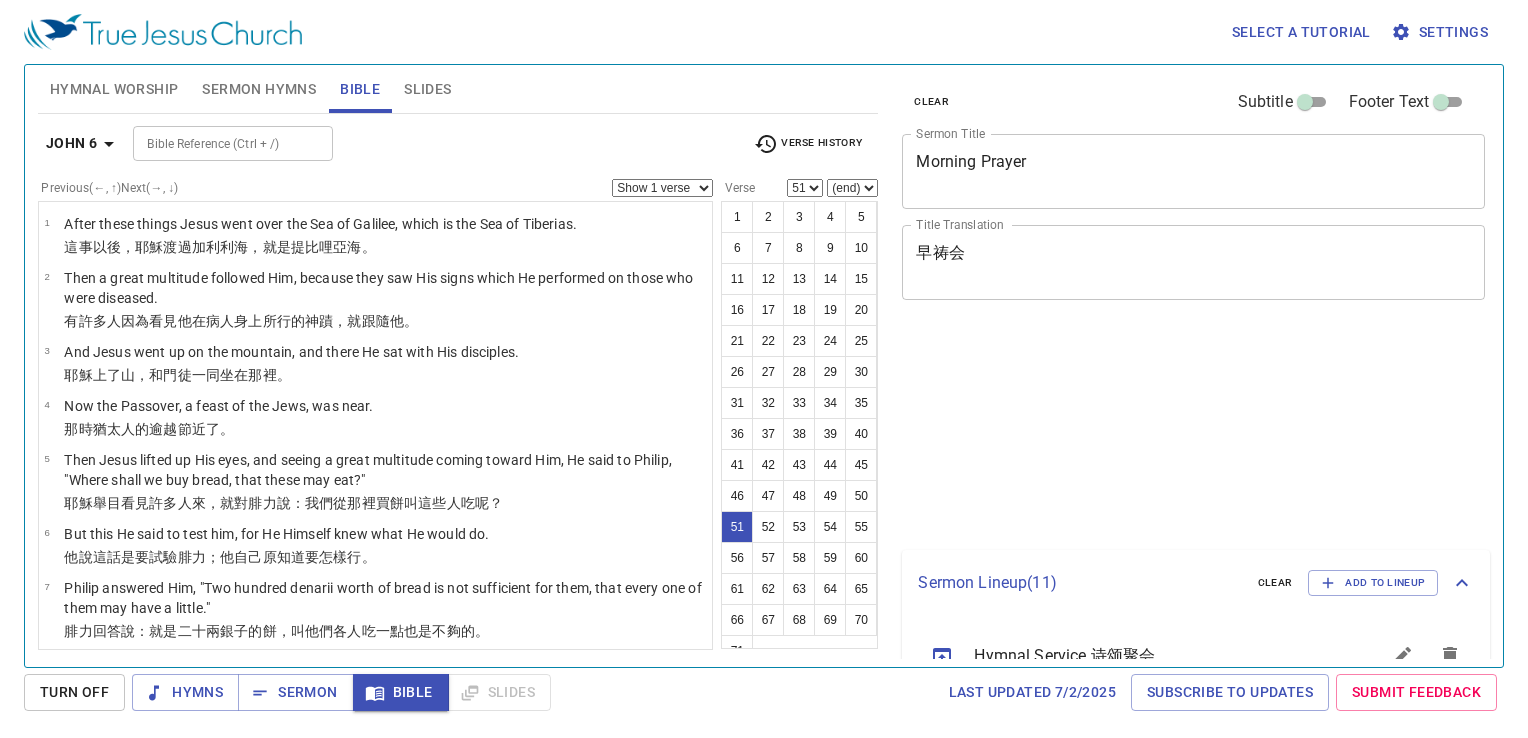 select on "51" 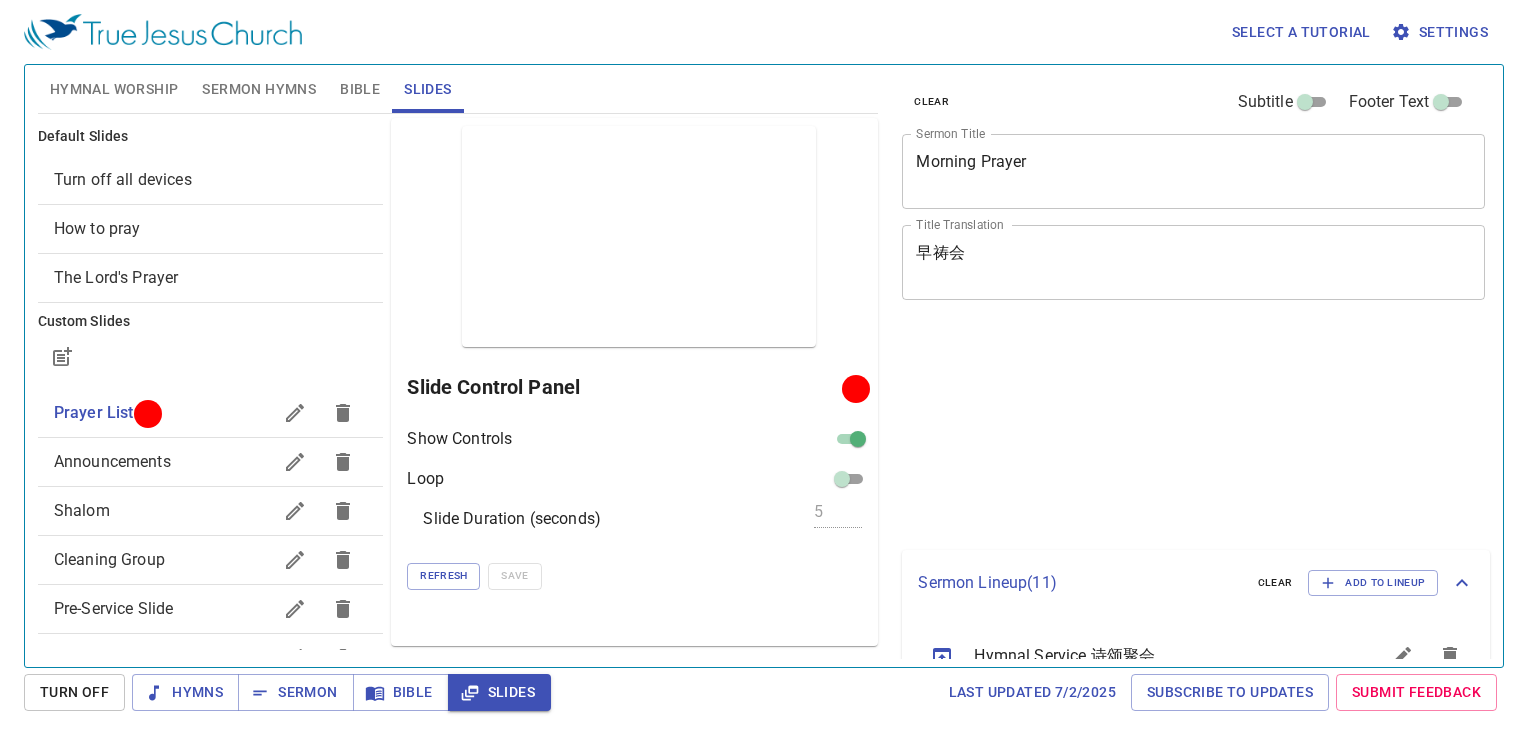 scroll, scrollTop: 0, scrollLeft: 0, axis: both 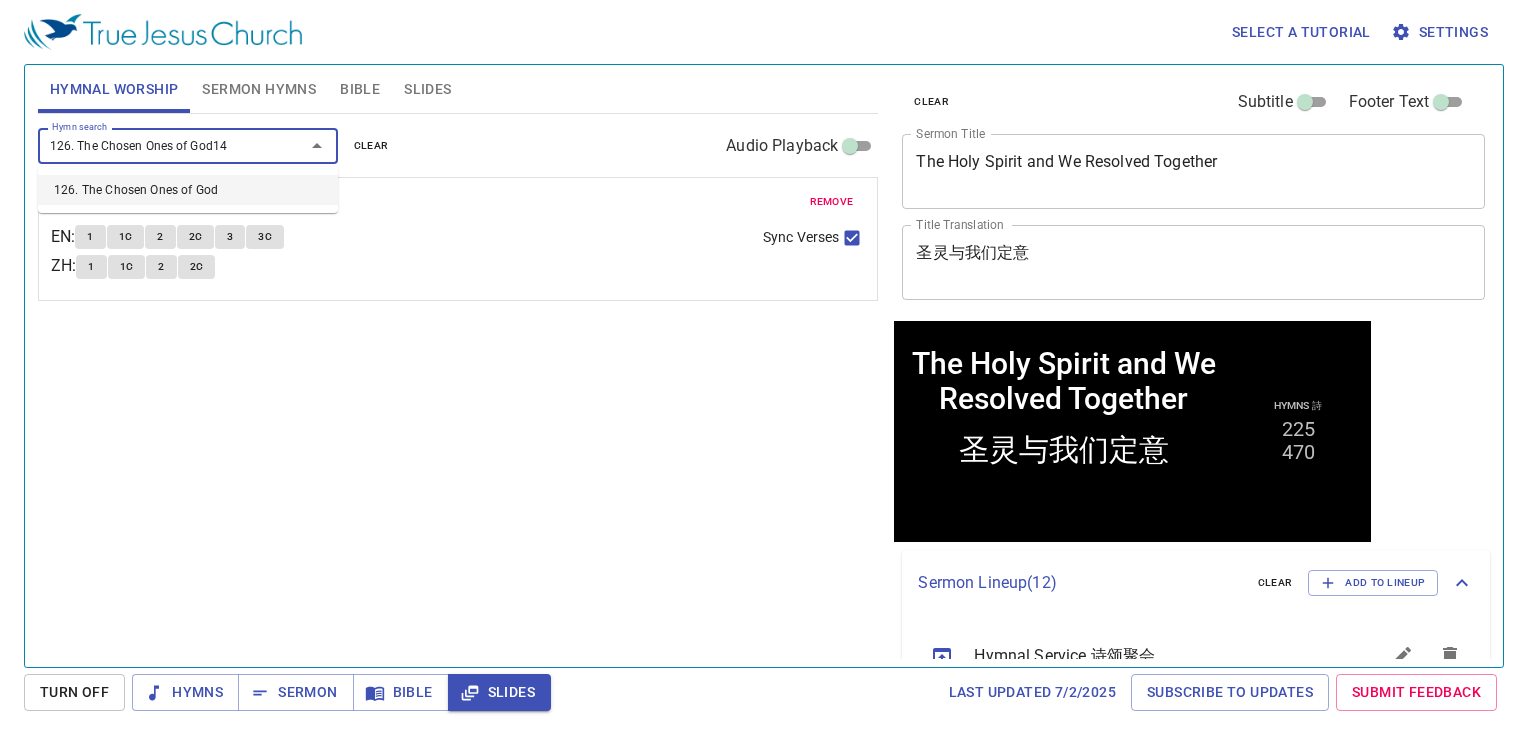 type on "126. The Chosen Ones of God141" 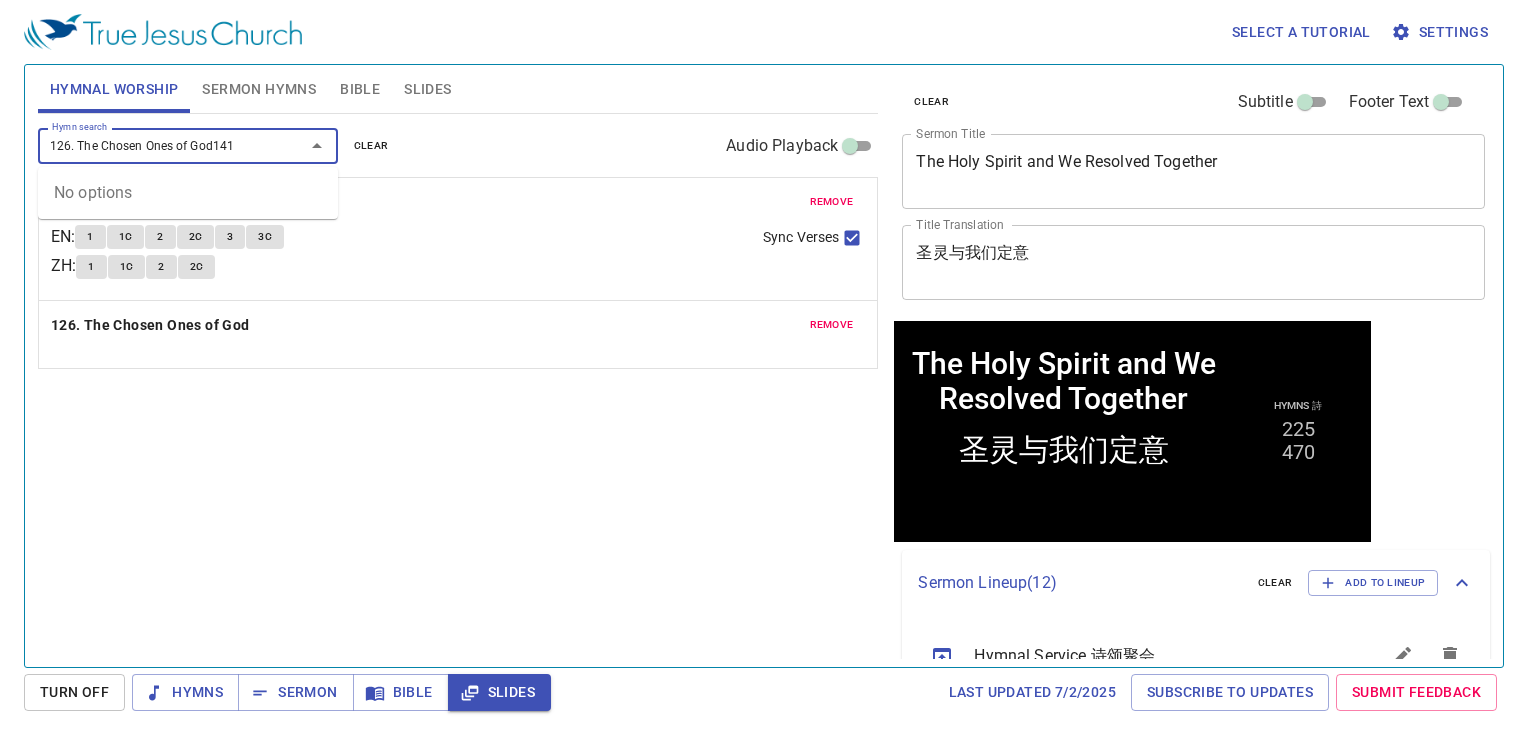 type 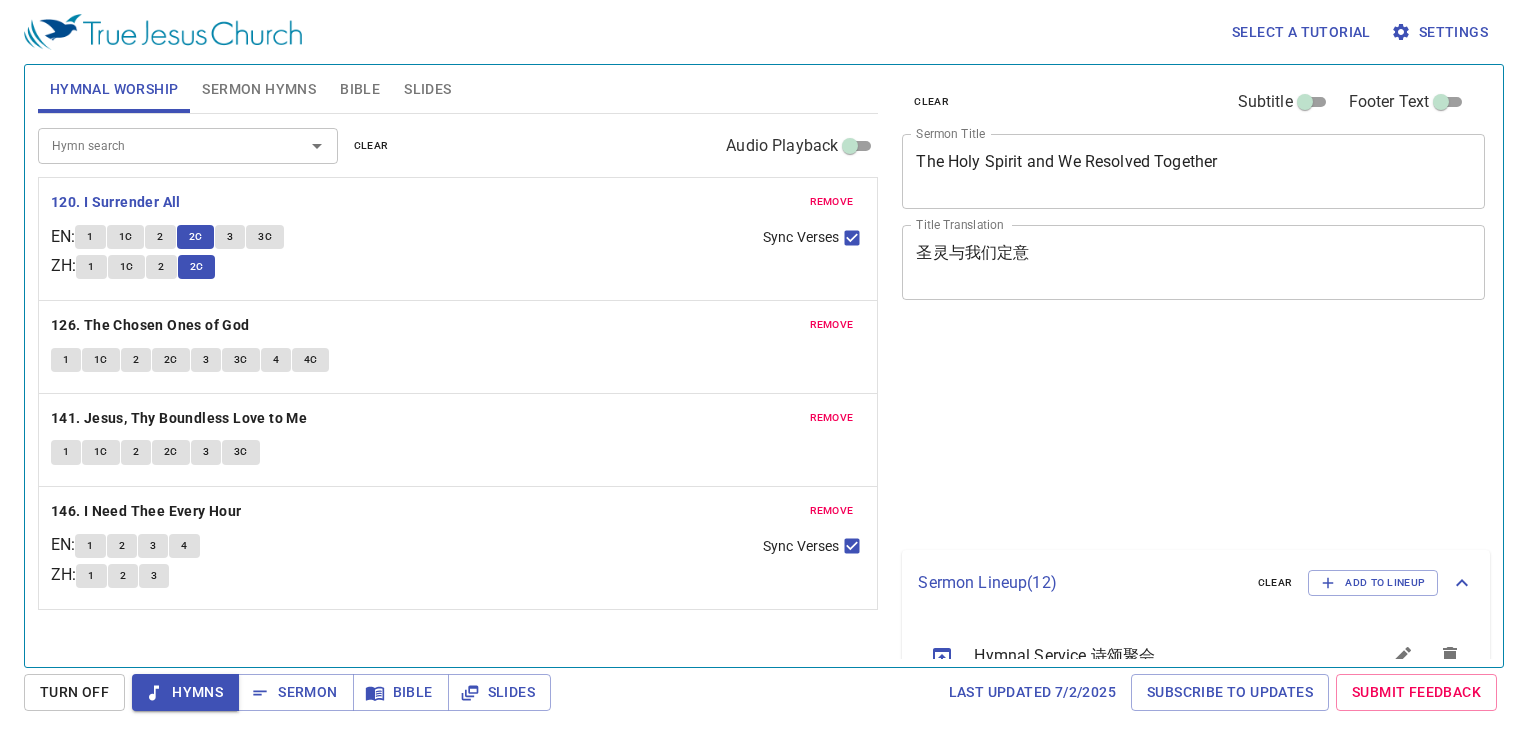 scroll, scrollTop: 0, scrollLeft: 0, axis: both 